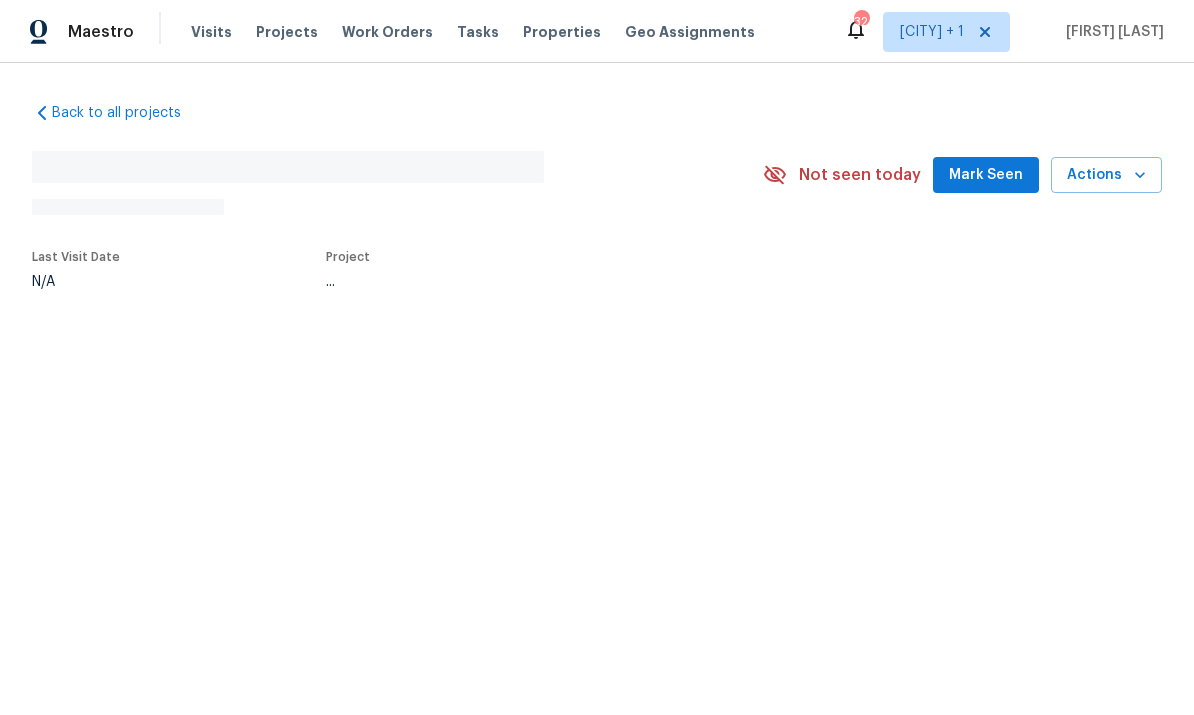 scroll, scrollTop: 0, scrollLeft: 0, axis: both 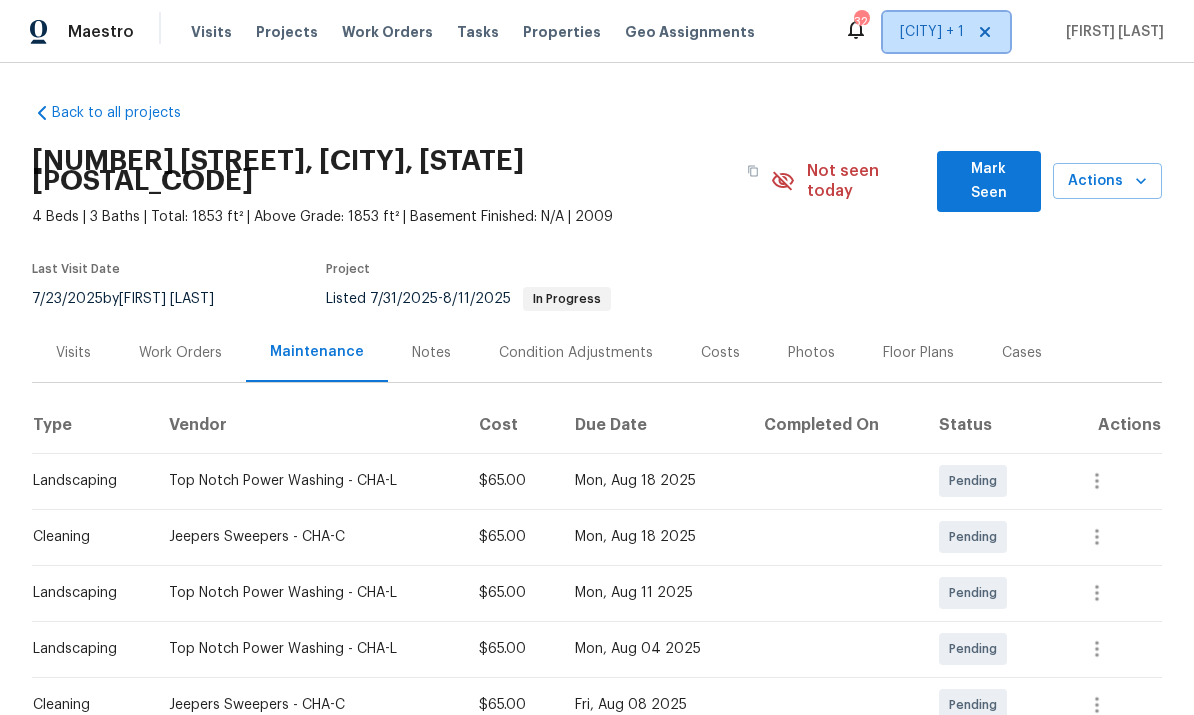 click on "Chattanooga + 1" at bounding box center [932, 32] 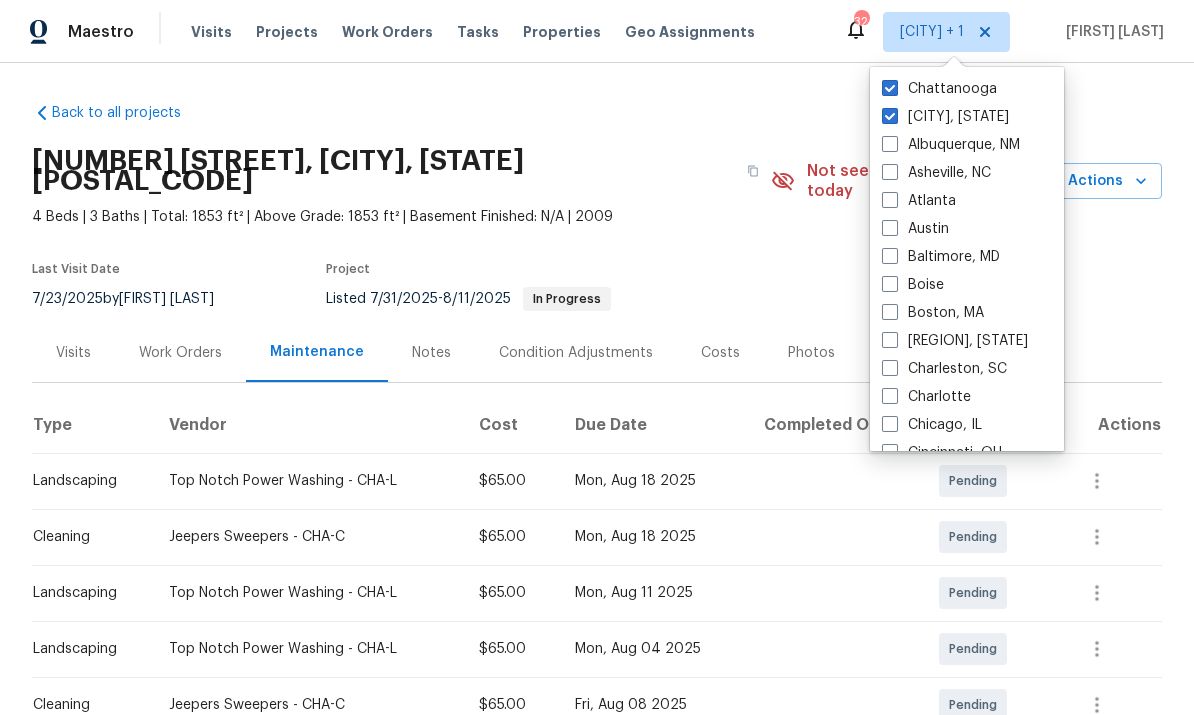 click at bounding box center (890, 116) 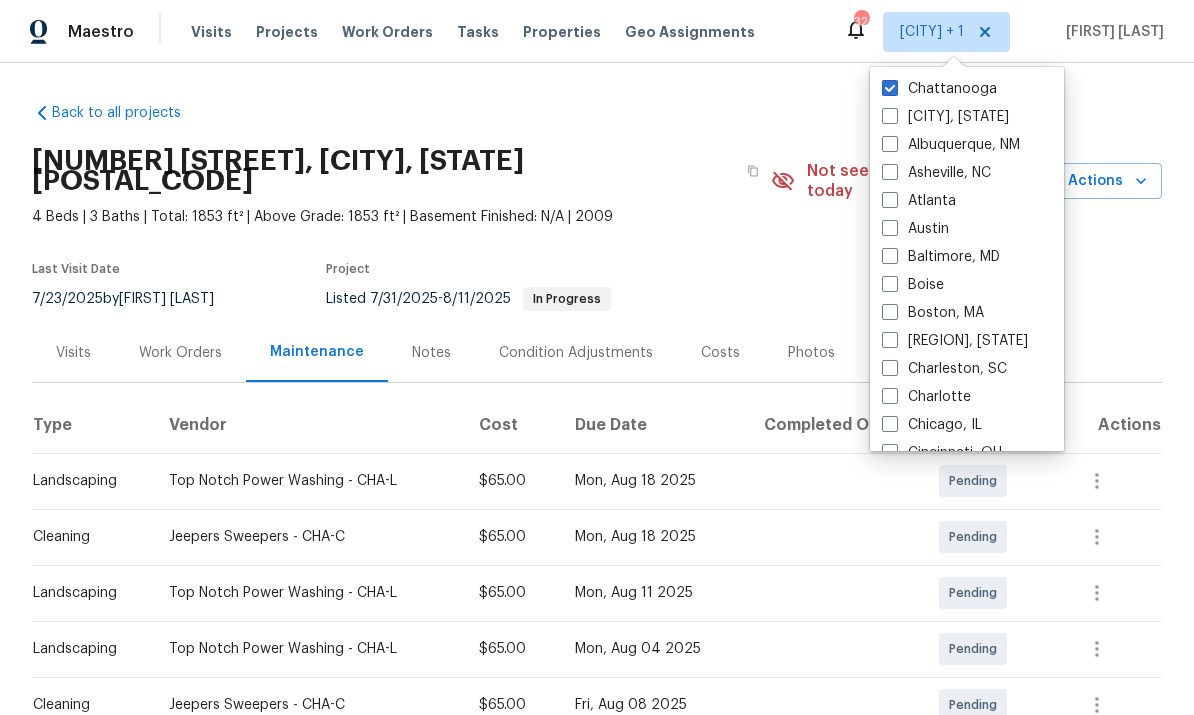 checkbox on "false" 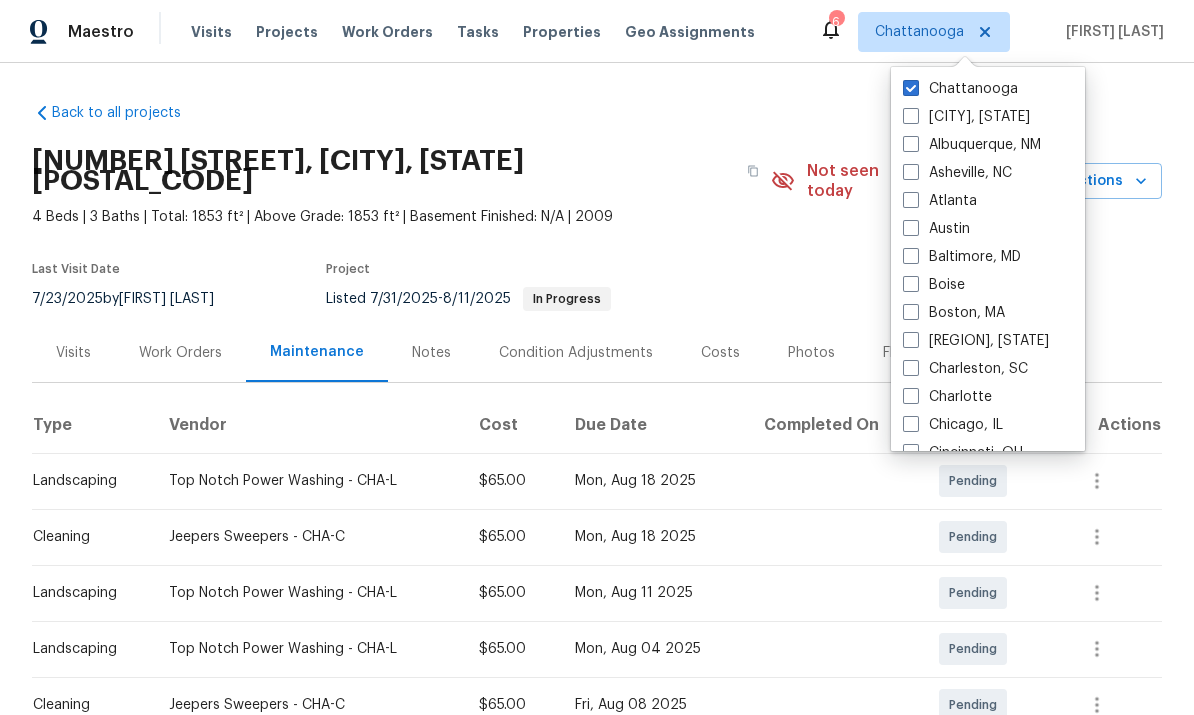 click on "1783 Andover Pl, Chattanooga, TN 37421 4 Beds | 3 Baths | Total: 1853 ft² | Above Grade: 1853 ft² | Basement Finished: N/A | 2009 Not seen today Mark Seen Actions Last Visit Date 7/23/2025  by  Corey Nail   Project Listed   7/31/2025  -  8/11/2025 In Progress" at bounding box center (597, 229) 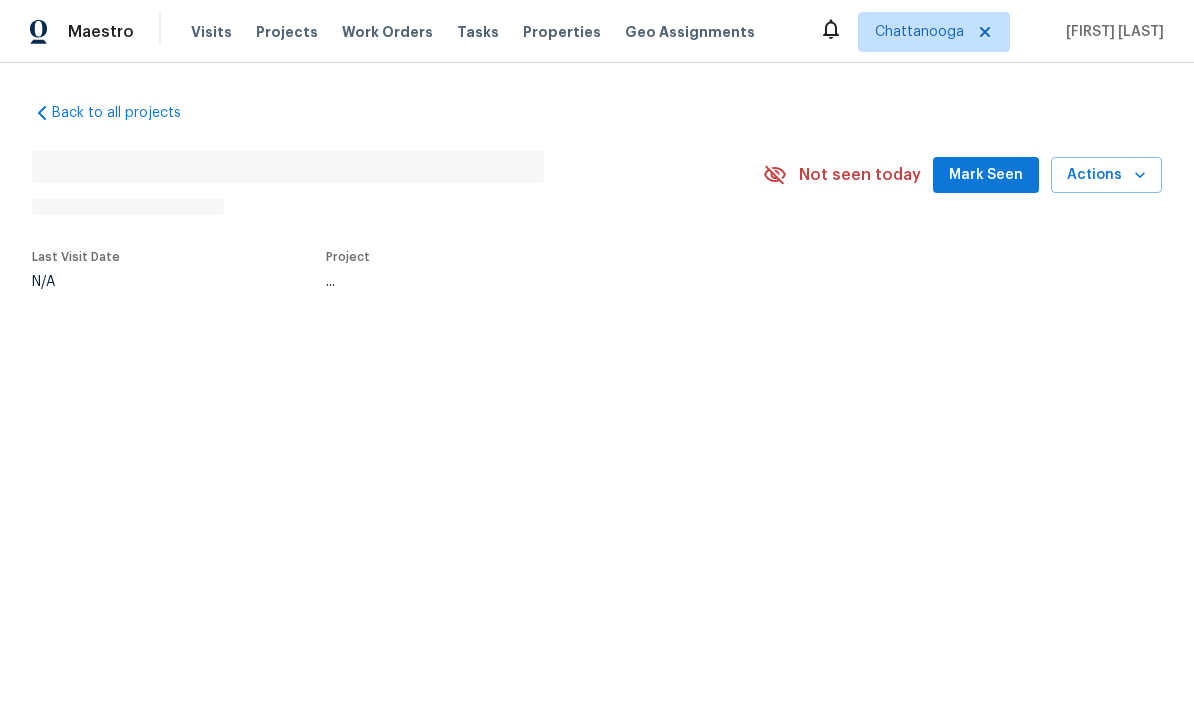 scroll, scrollTop: 0, scrollLeft: 0, axis: both 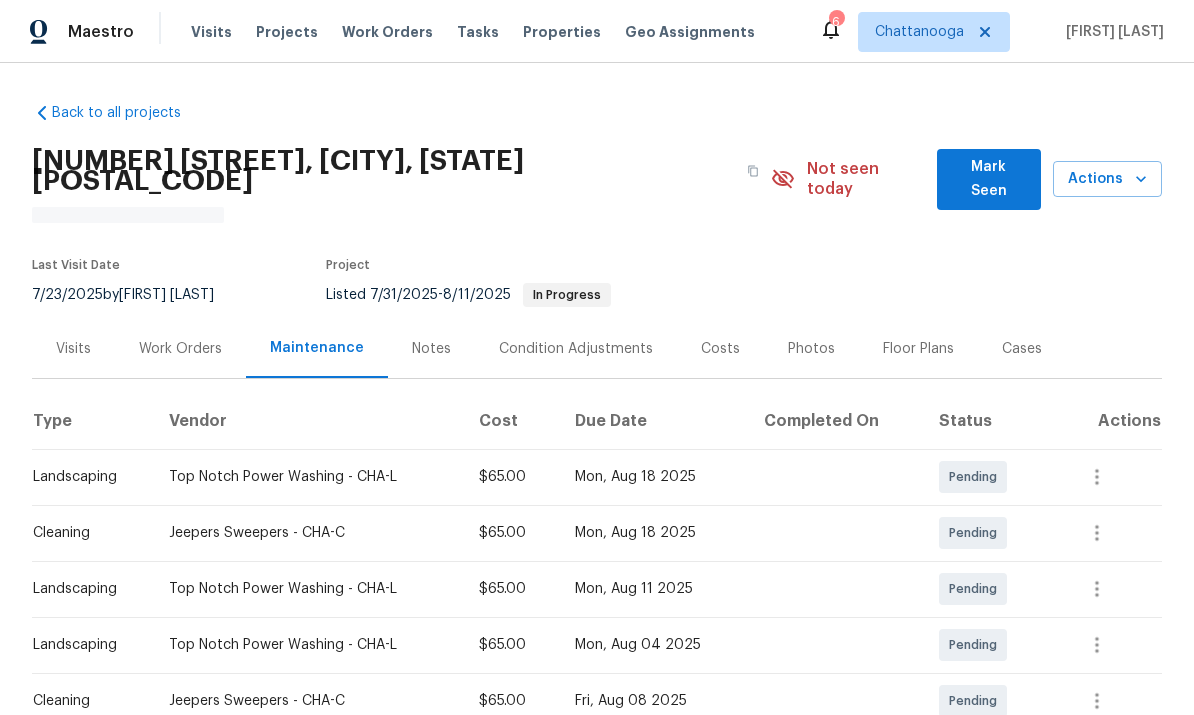click on "Properties" at bounding box center [562, 32] 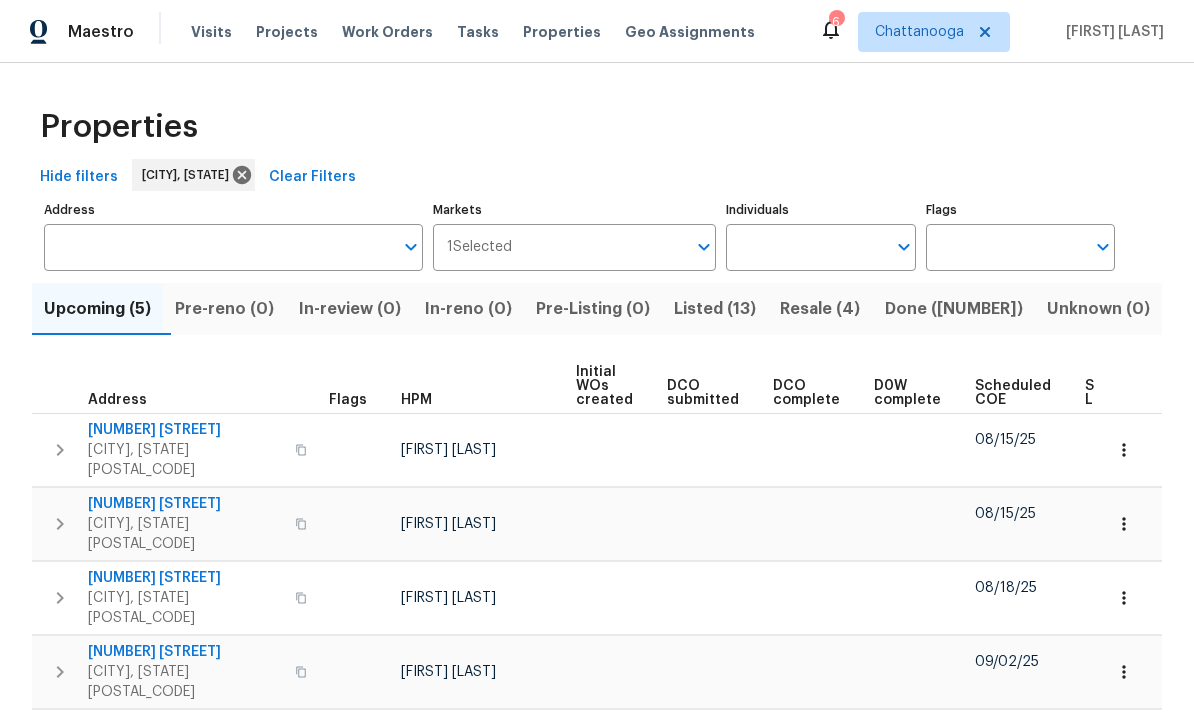 click on "Listed (13)" at bounding box center (715, 309) 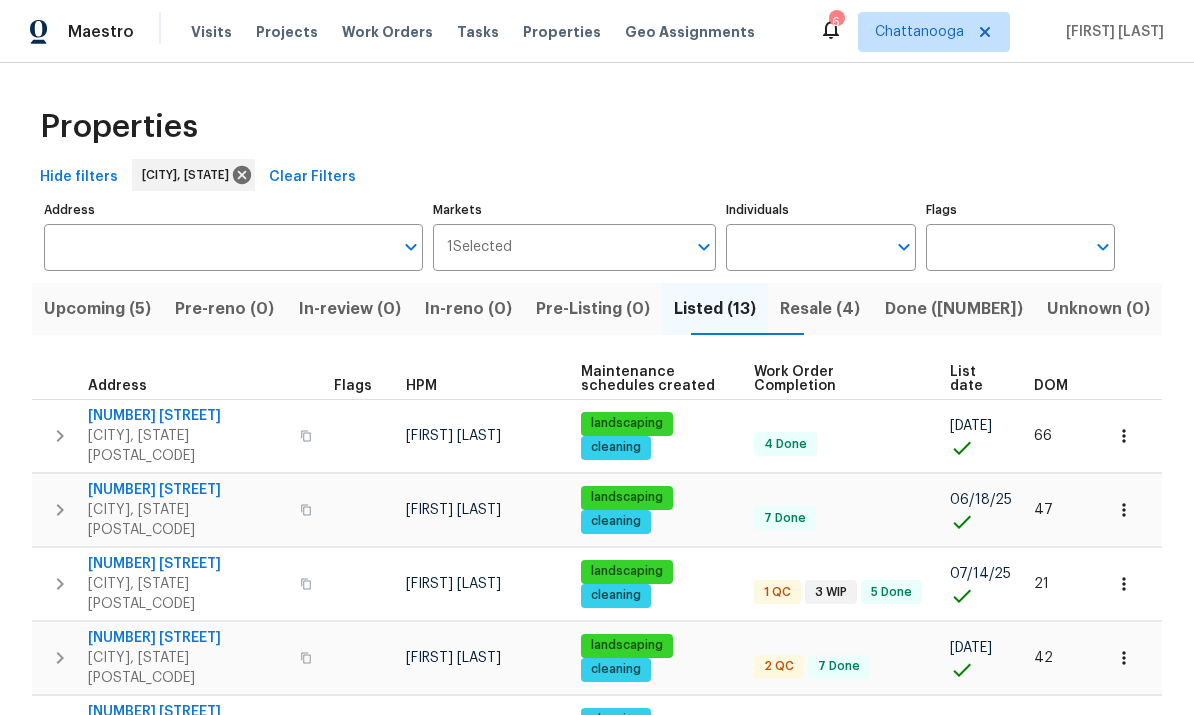 click on "[NUMBER] [STREET]" at bounding box center [188, 416] 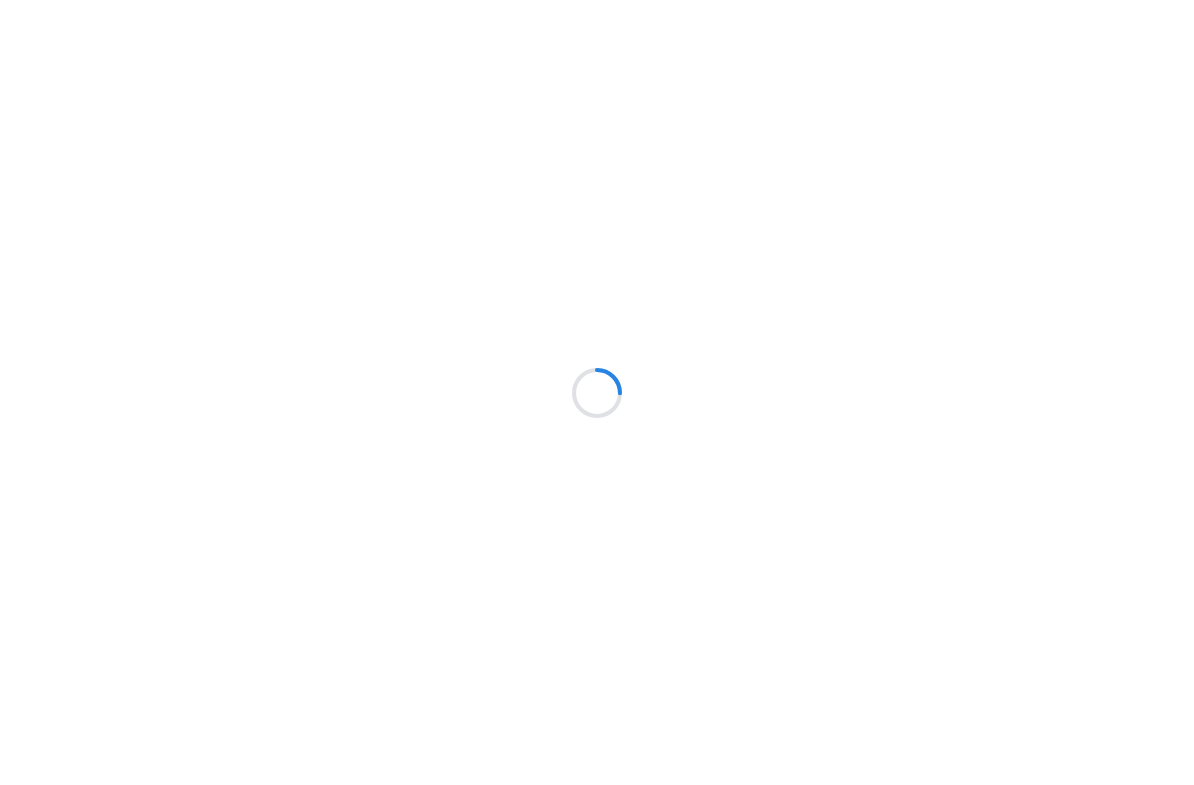 scroll, scrollTop: 0, scrollLeft: 0, axis: both 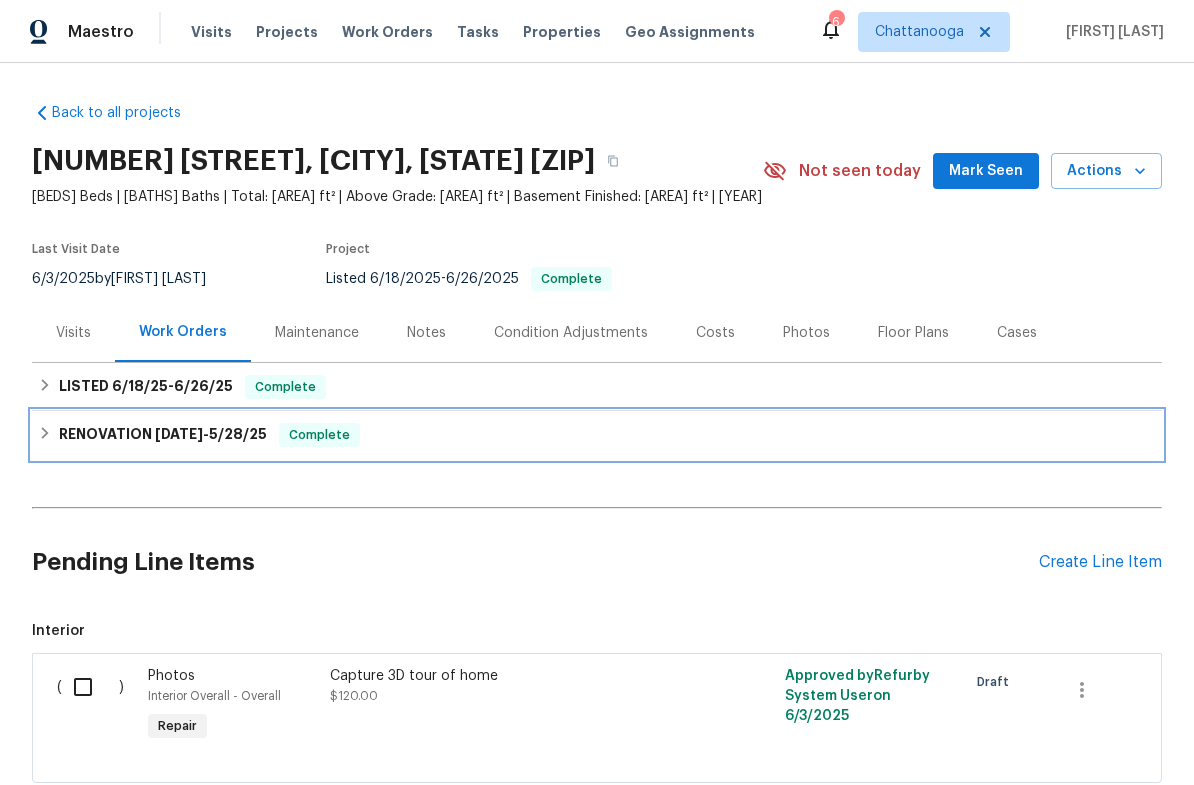 click on "RENOVATION   [DATE]  -  [DATE]" at bounding box center (163, 435) 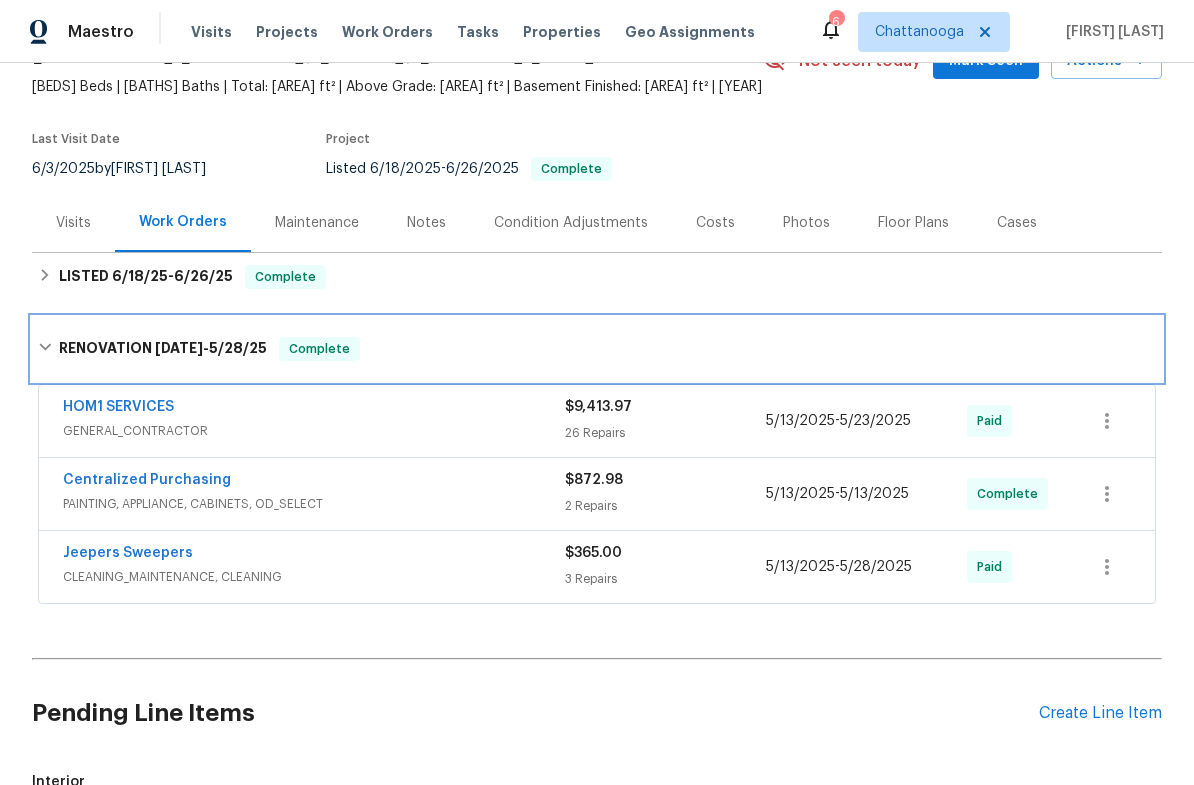 scroll, scrollTop: 109, scrollLeft: 0, axis: vertical 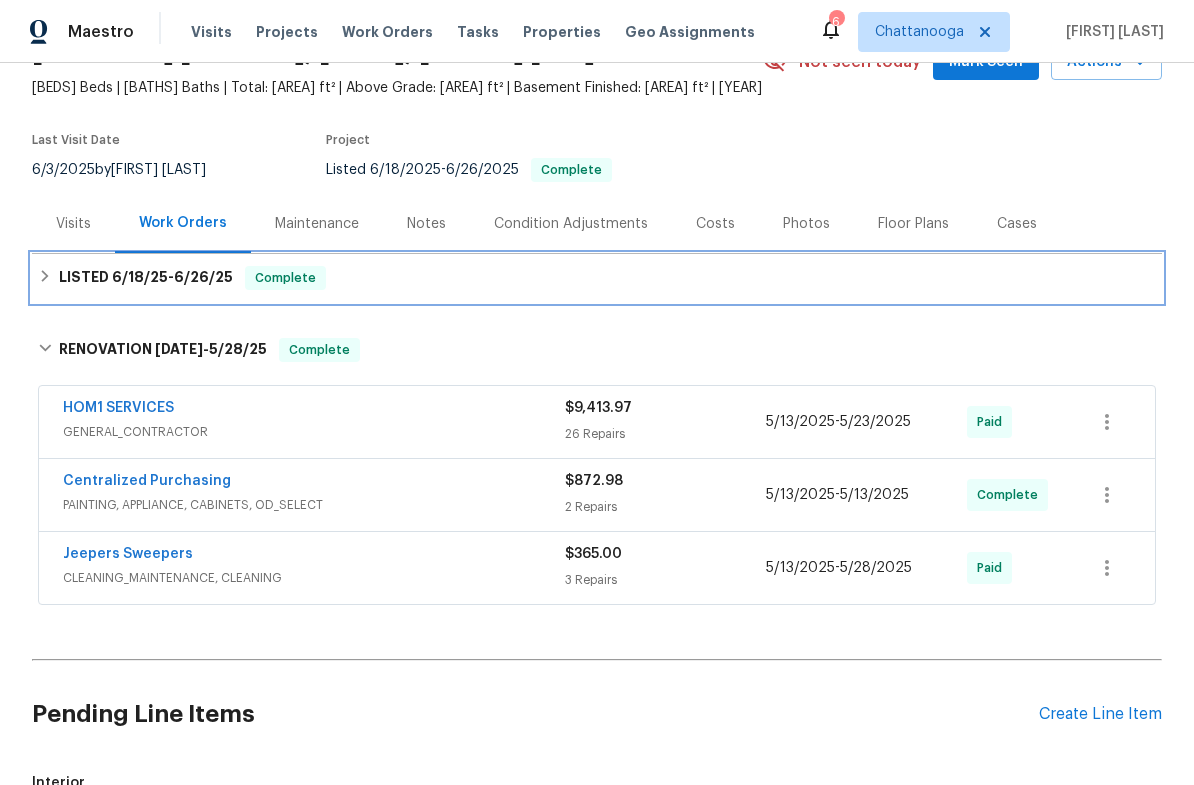 click on "LISTED   [DATE]  -  [DATE] Complete" at bounding box center (597, 278) 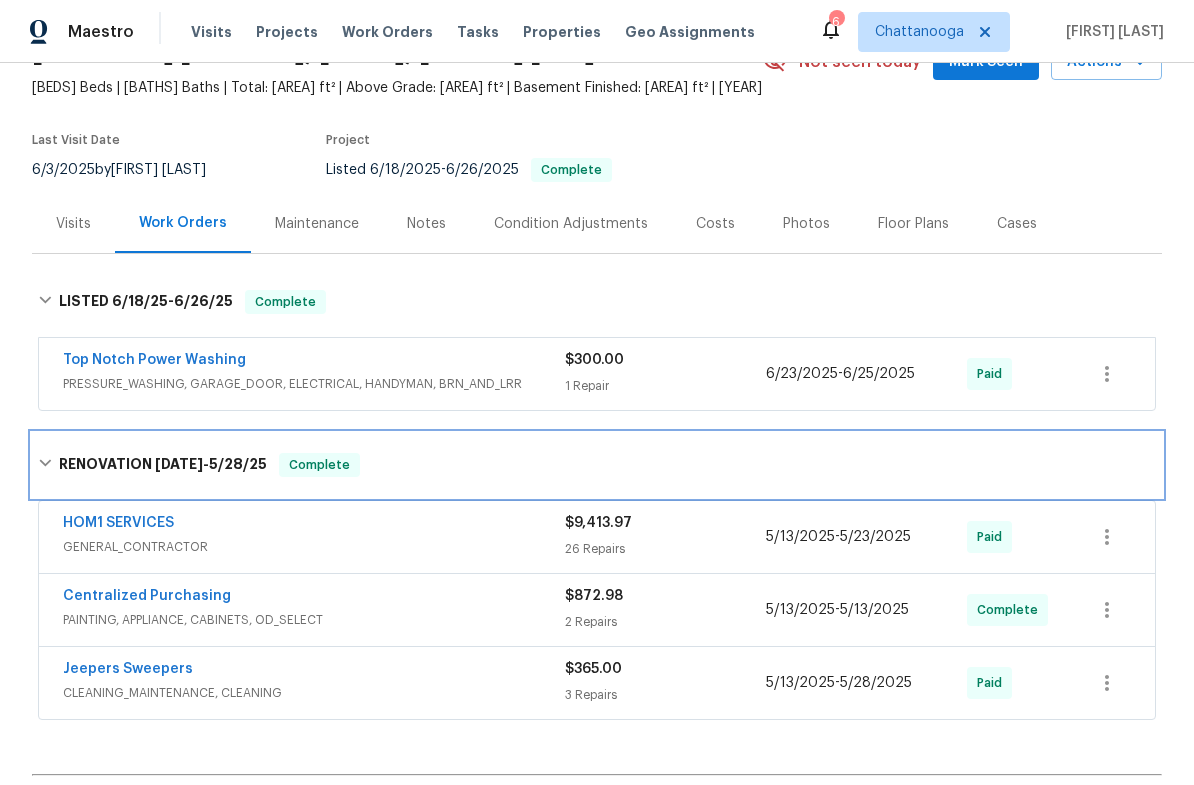 click on "RENOVATION   [DATE]  -  [DATE]" at bounding box center [163, 465] 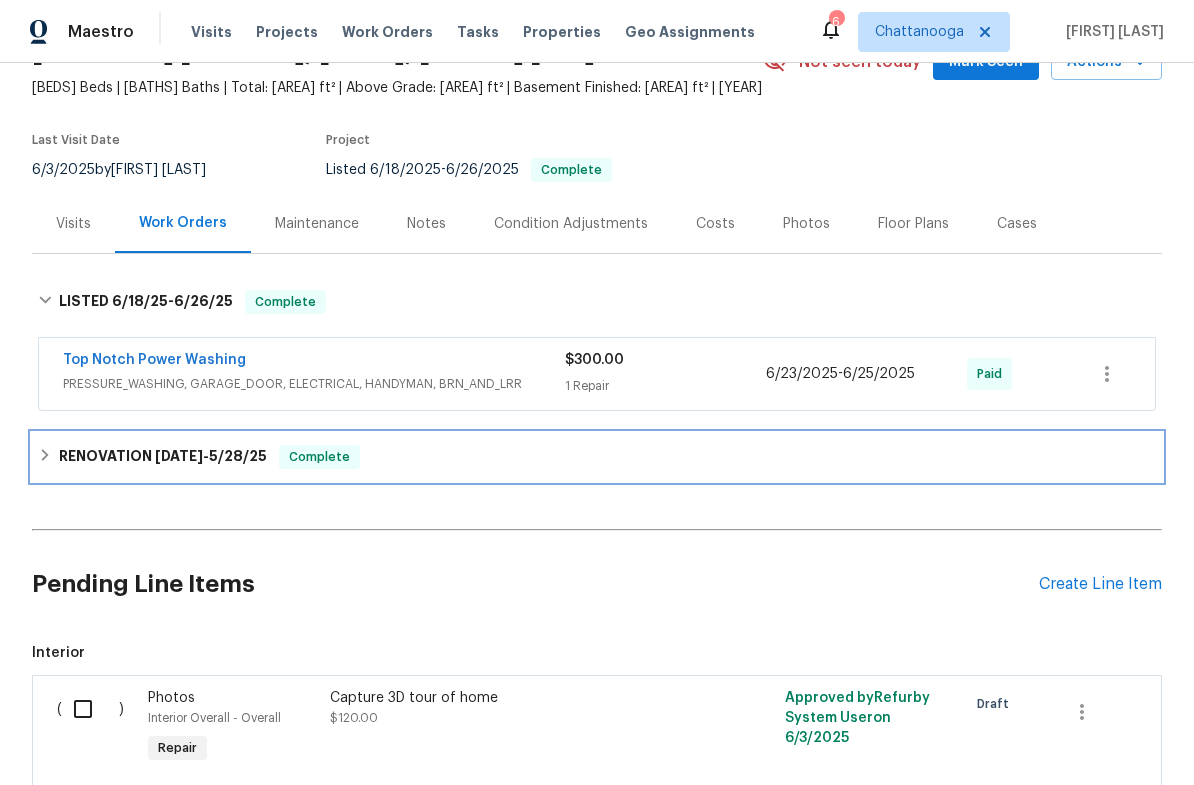 click on "RENOVATION   [DATE]  -  [DATE]" at bounding box center (163, 457) 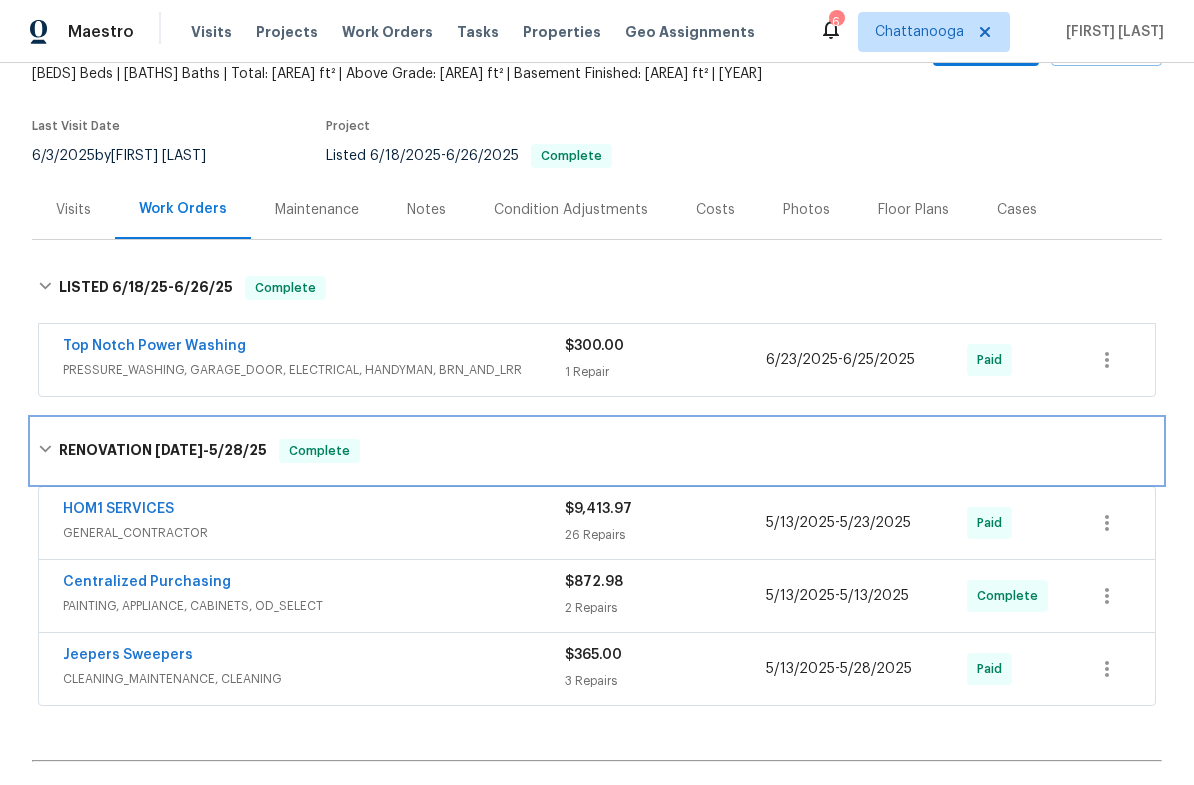 scroll, scrollTop: 124, scrollLeft: 0, axis: vertical 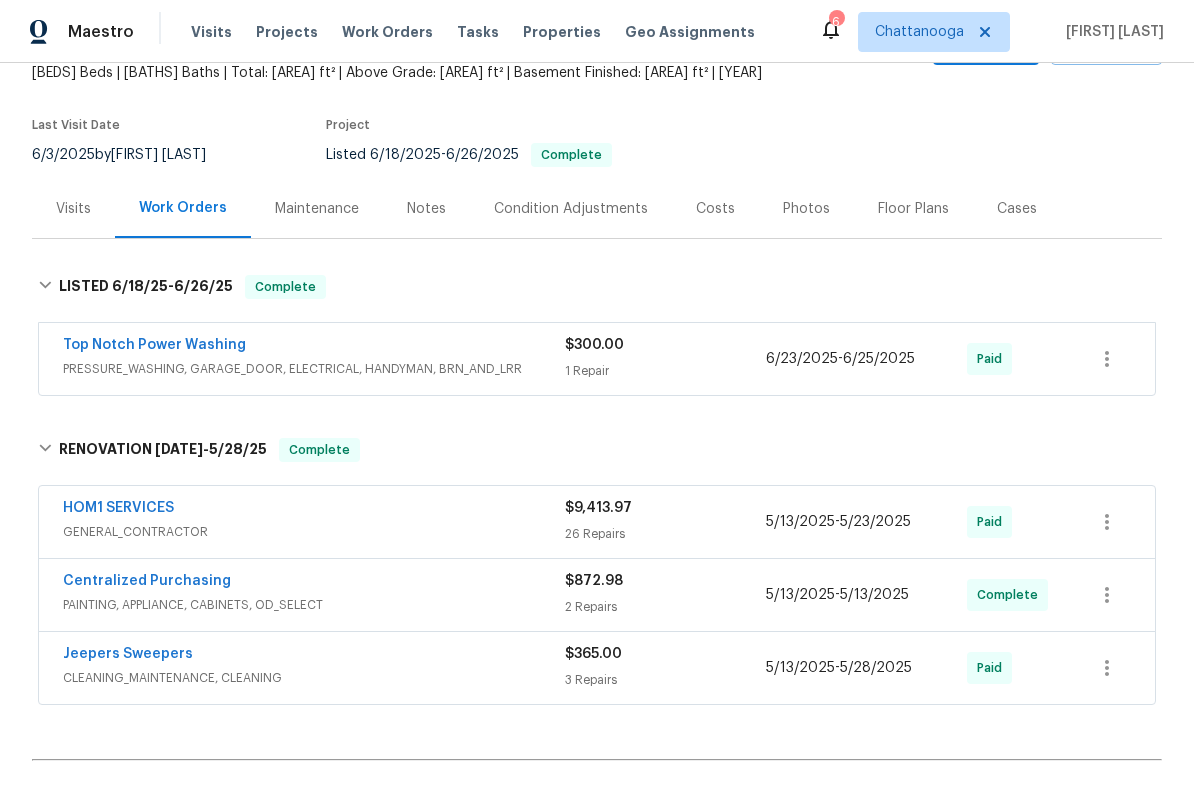 click on "HOM1 SERVICES" at bounding box center (118, 508) 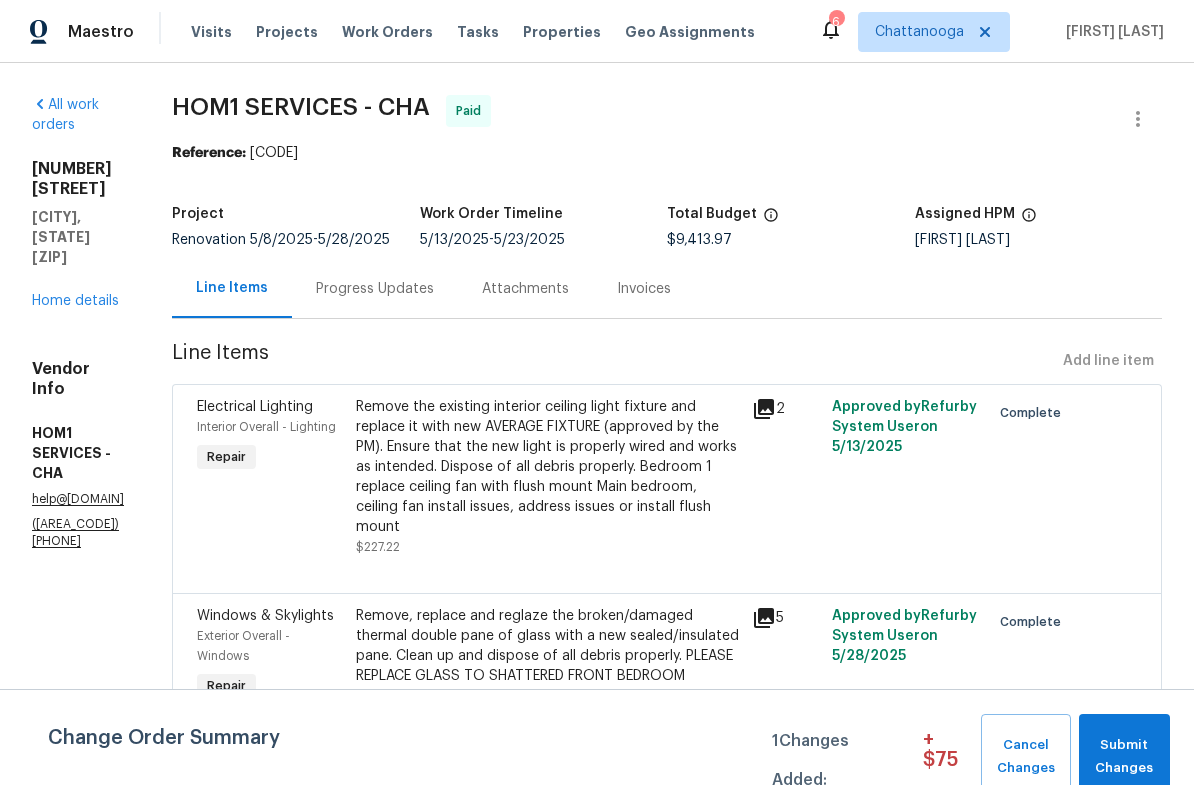 click on "2" at bounding box center [785, 409] 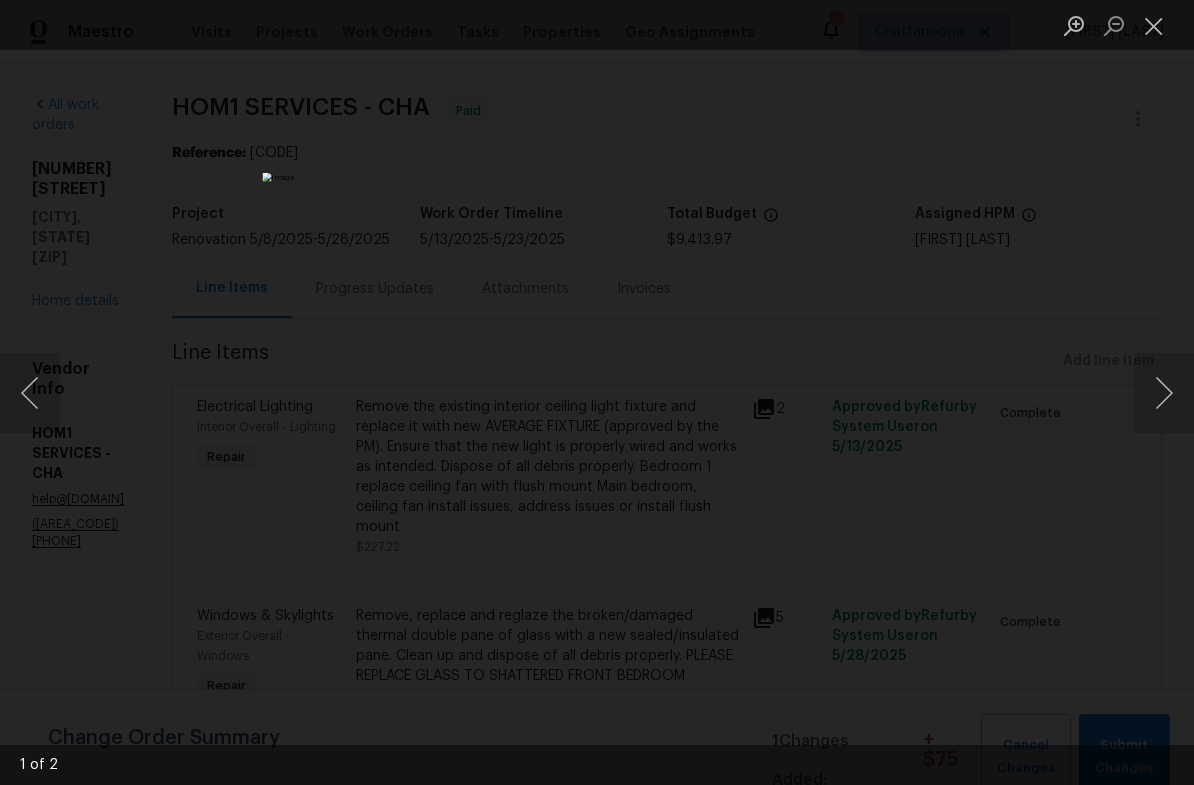 click at bounding box center (1164, 393) 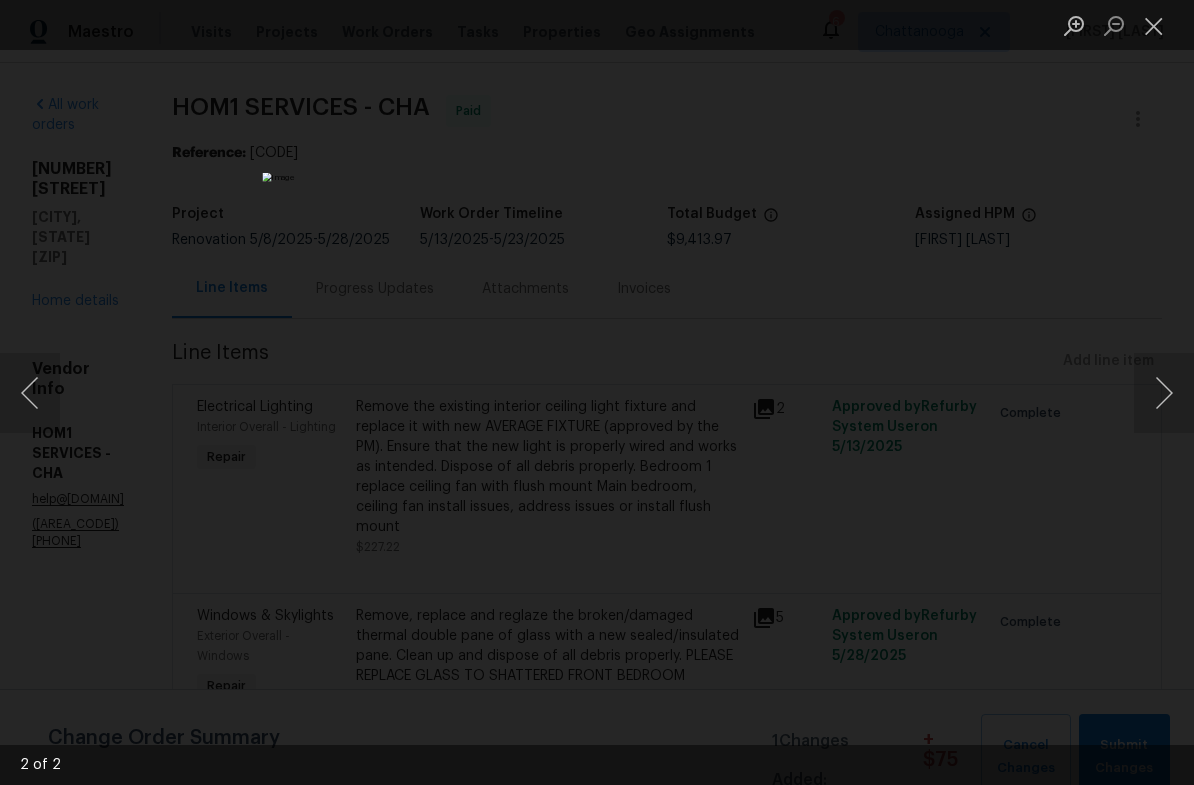 click at bounding box center (1164, 393) 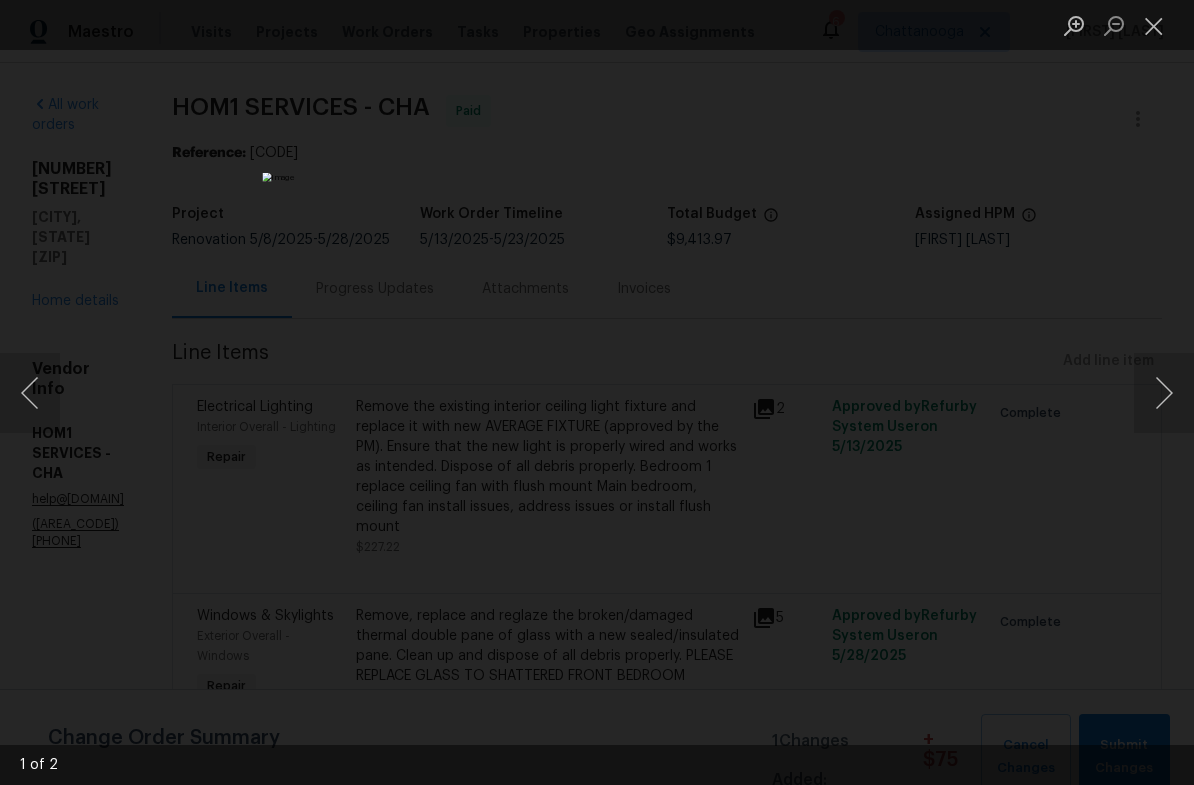 click at bounding box center (1164, 393) 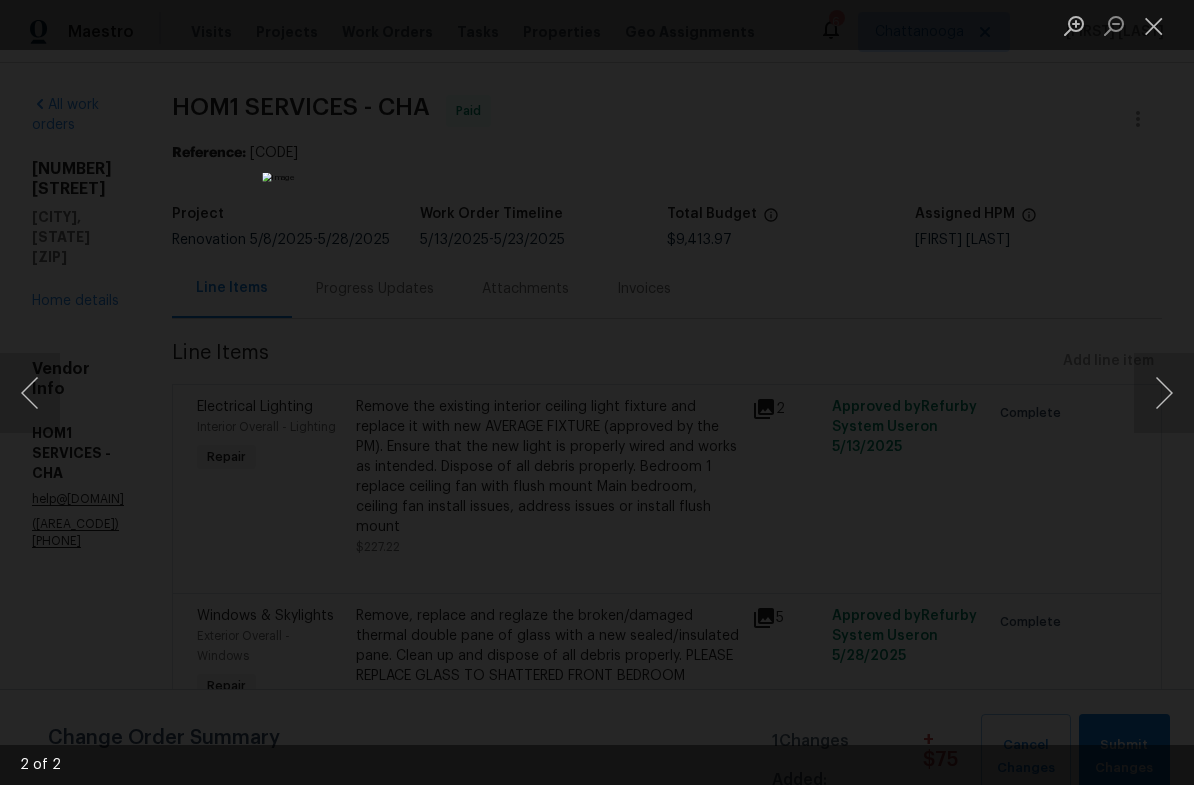click at bounding box center [1154, 25] 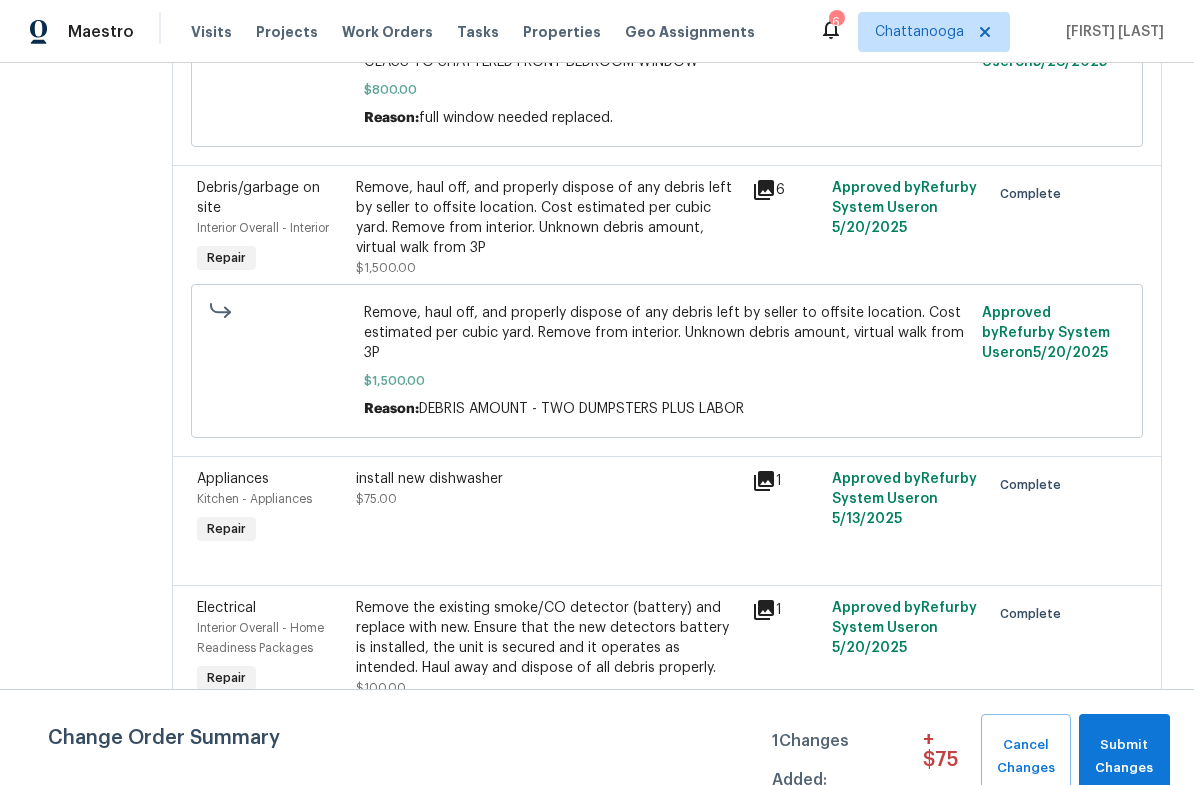 scroll, scrollTop: 741, scrollLeft: 0, axis: vertical 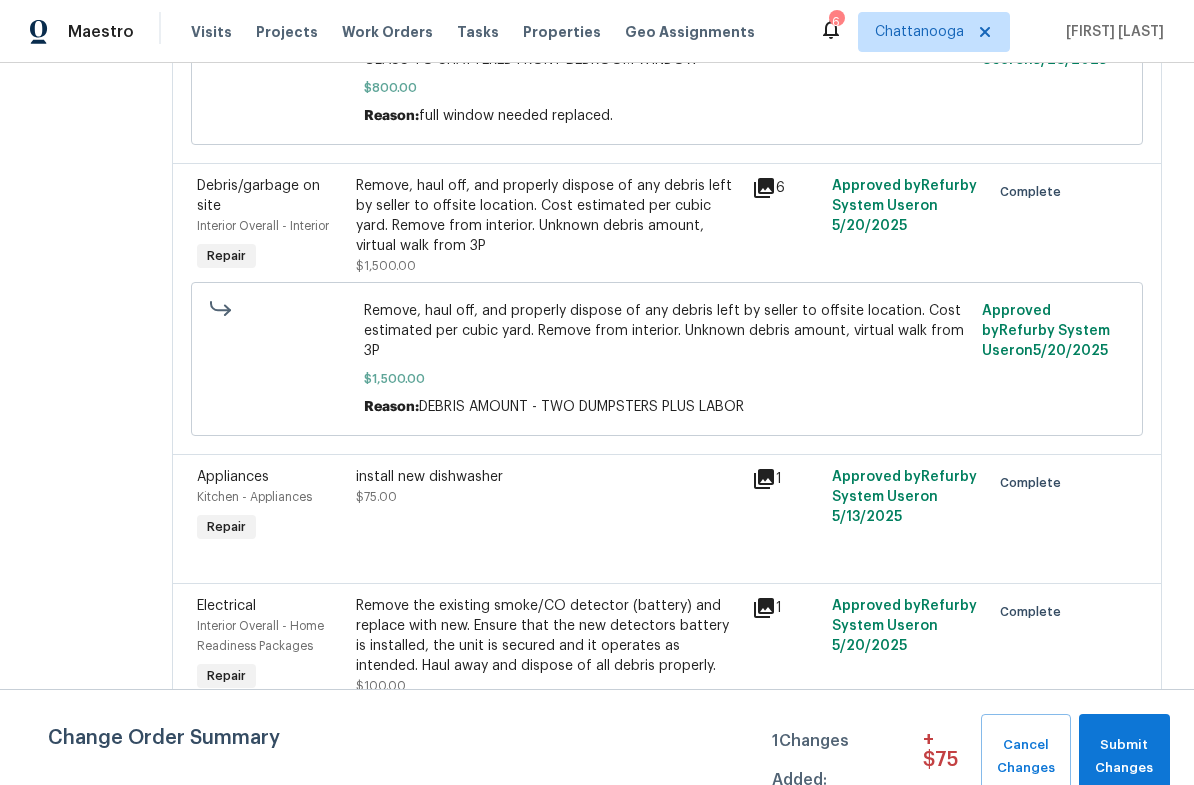 click 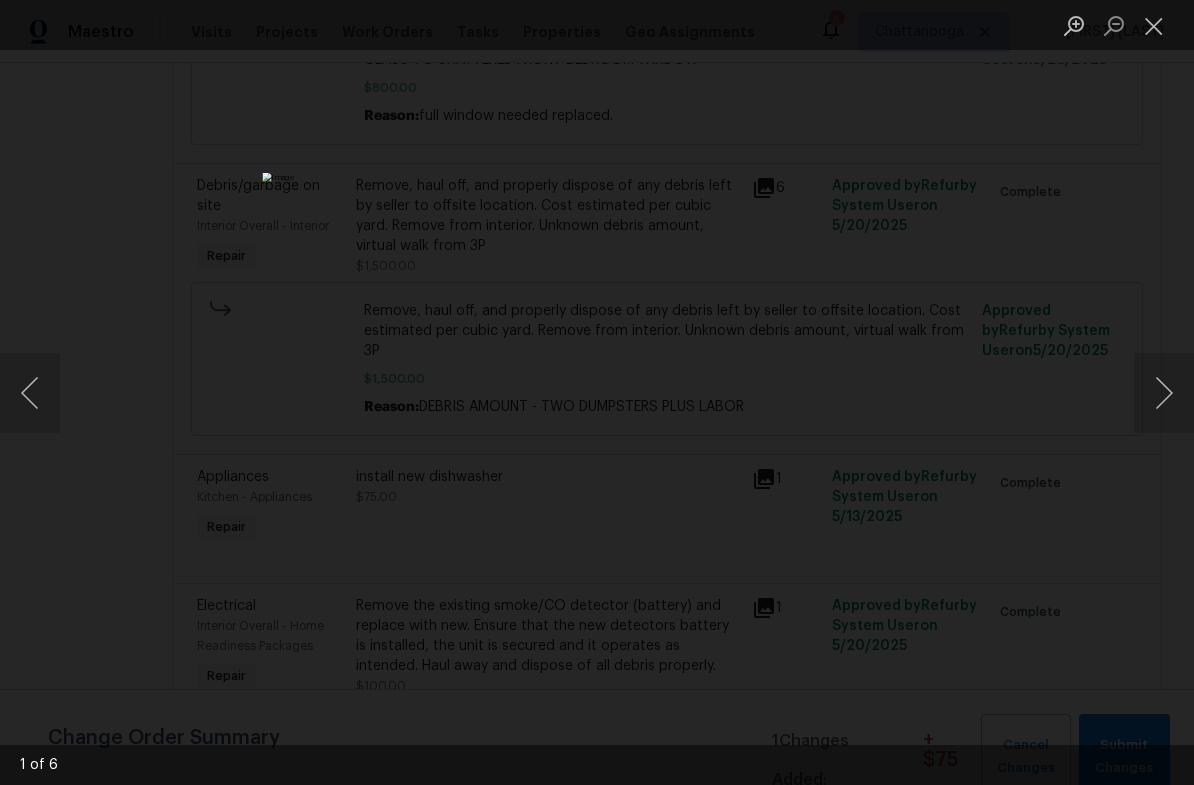 click at bounding box center (1164, 393) 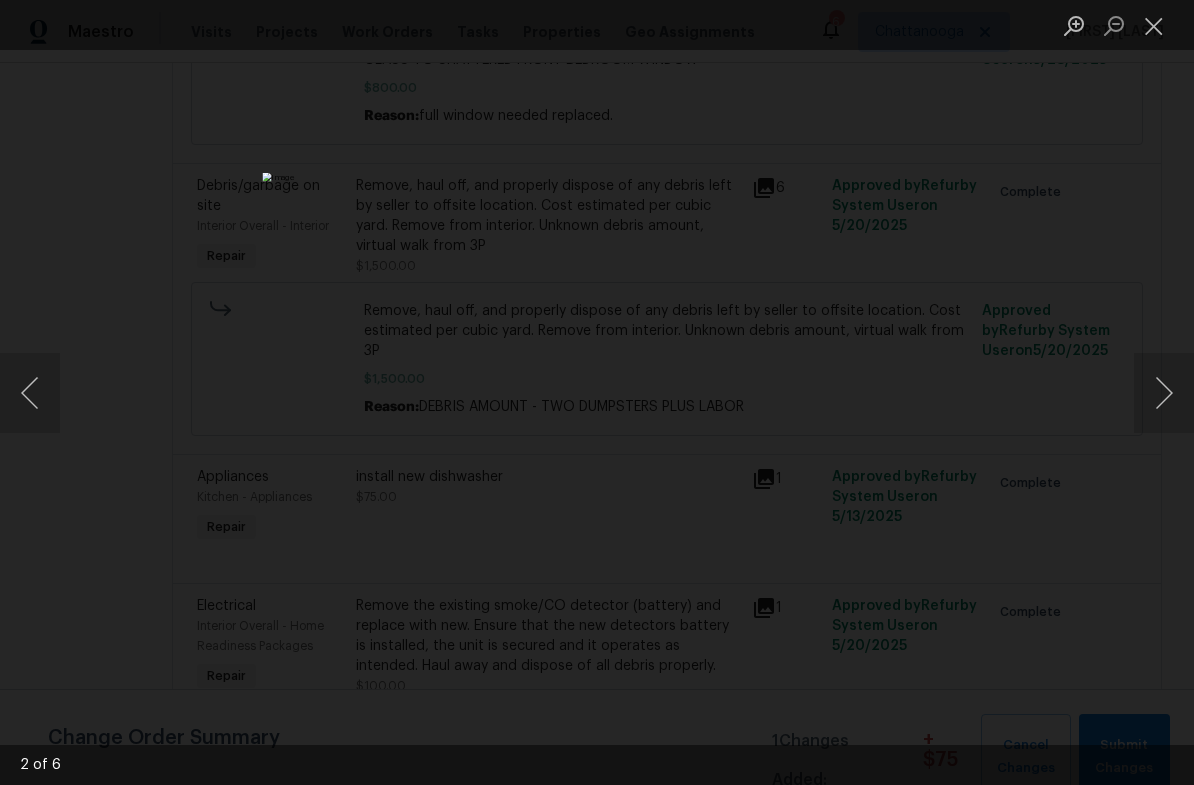 click at bounding box center [1164, 393] 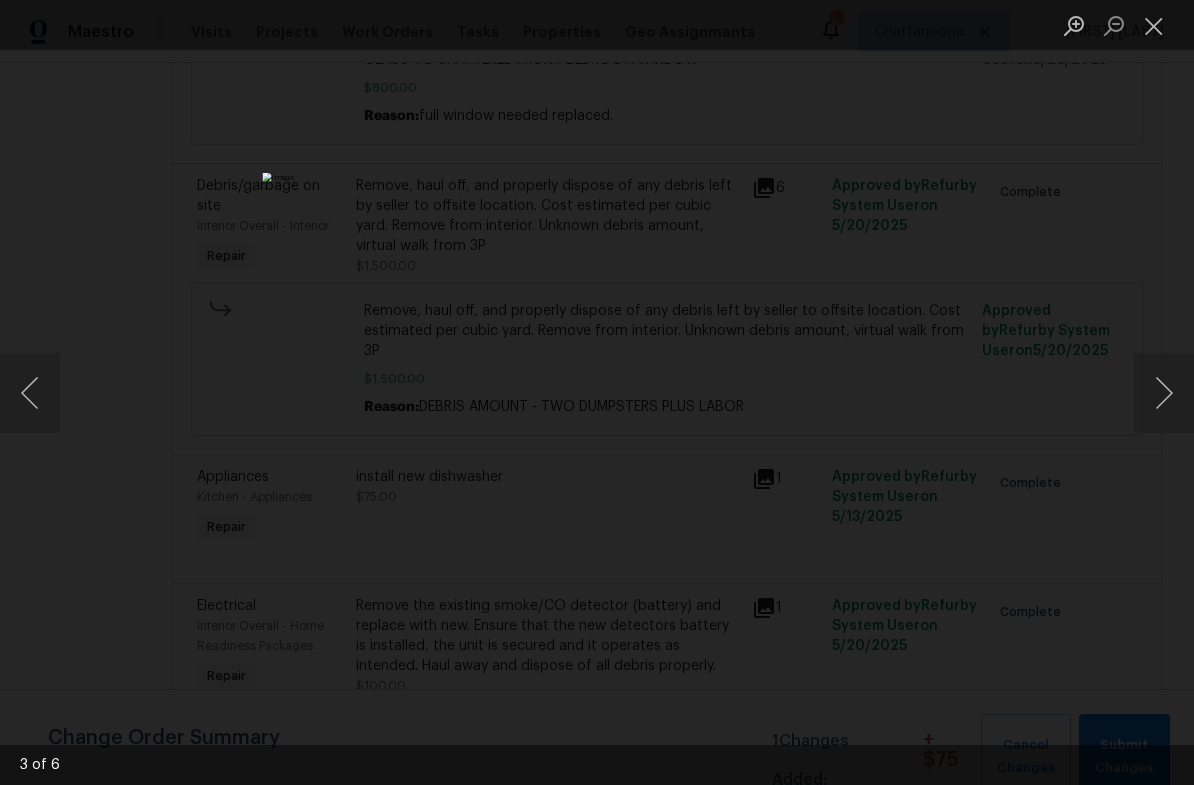 click at bounding box center (1164, 393) 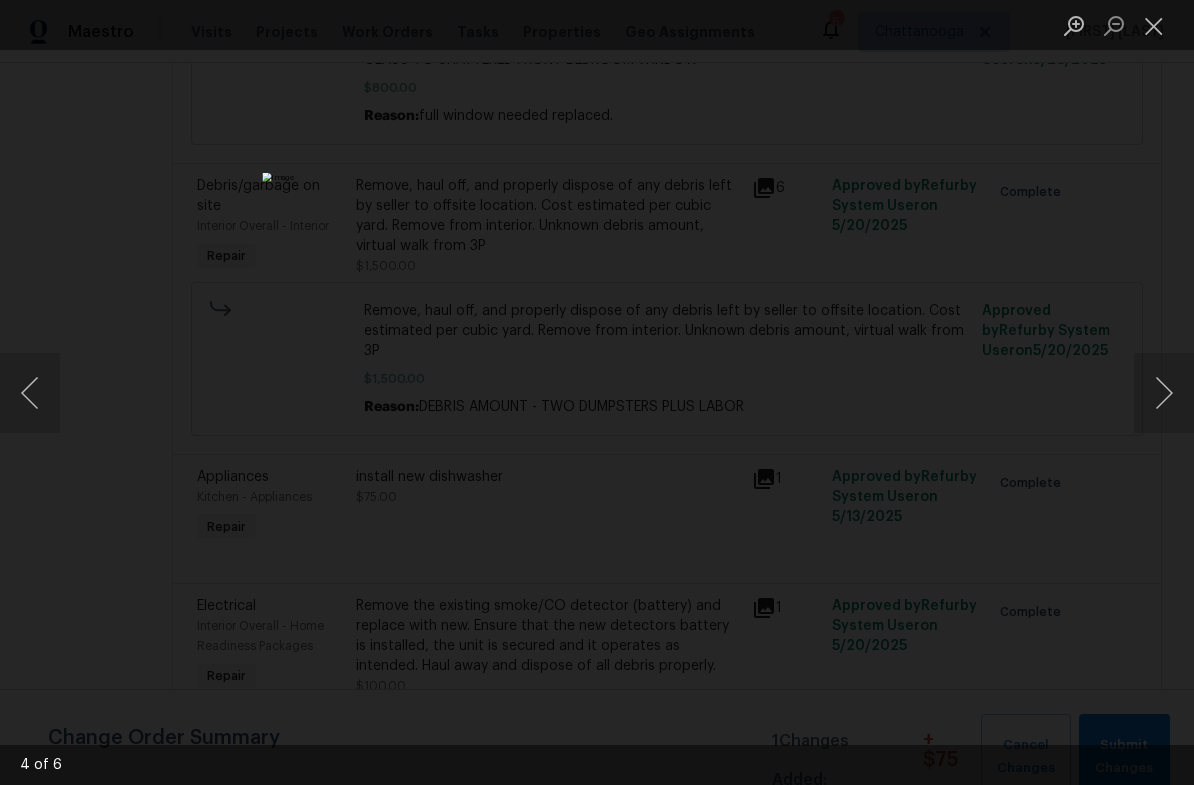 click at bounding box center [1164, 393] 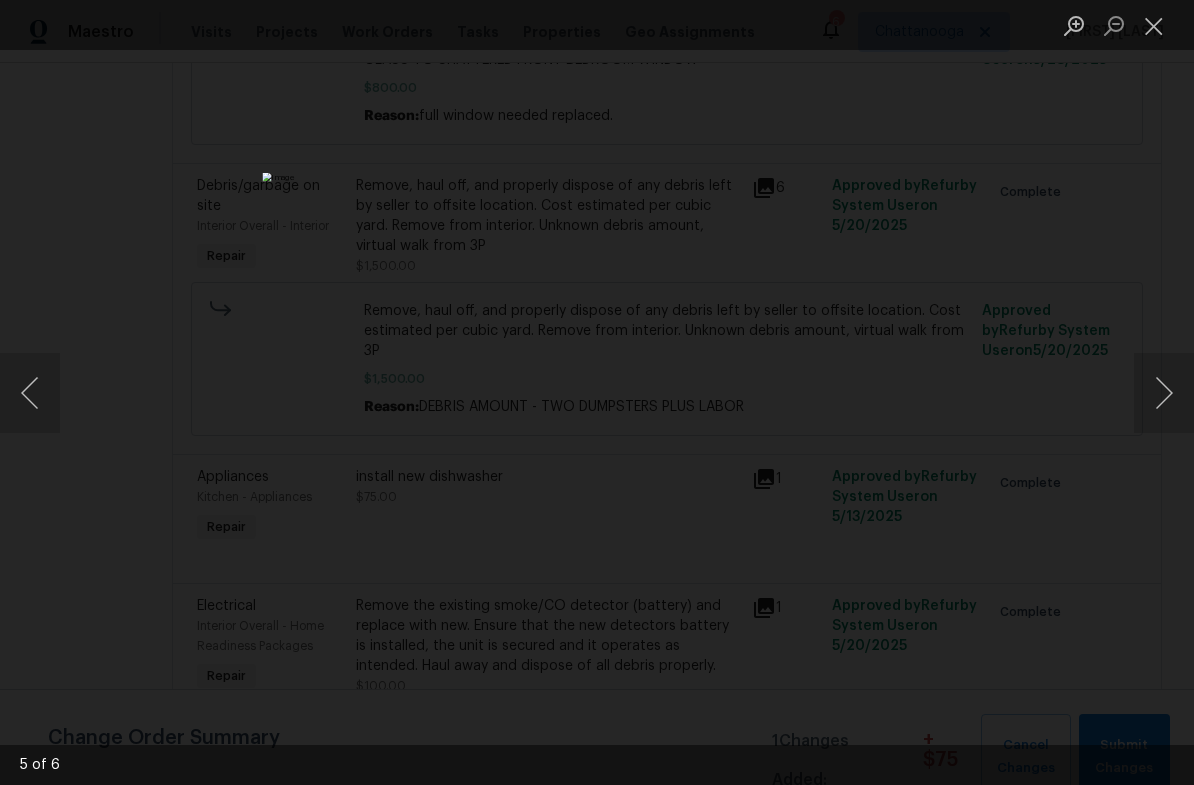 click at bounding box center [1164, 393] 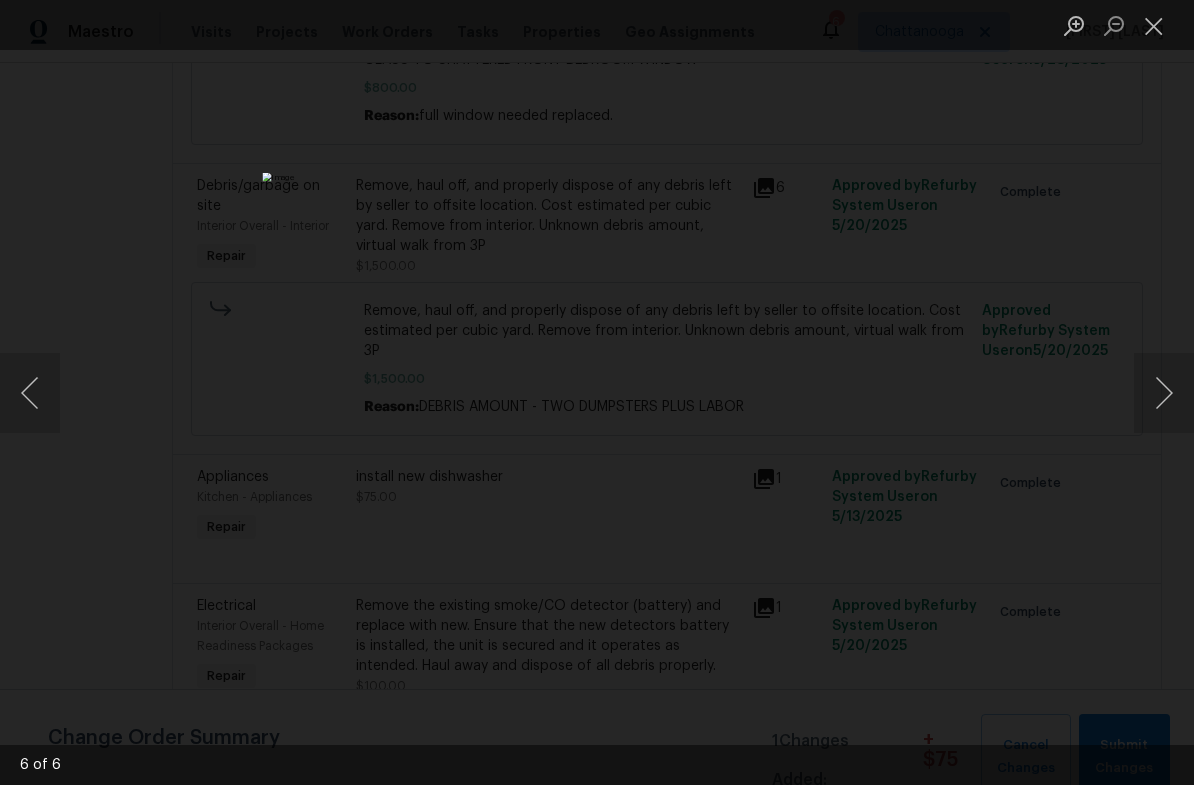 click at bounding box center [1164, 393] 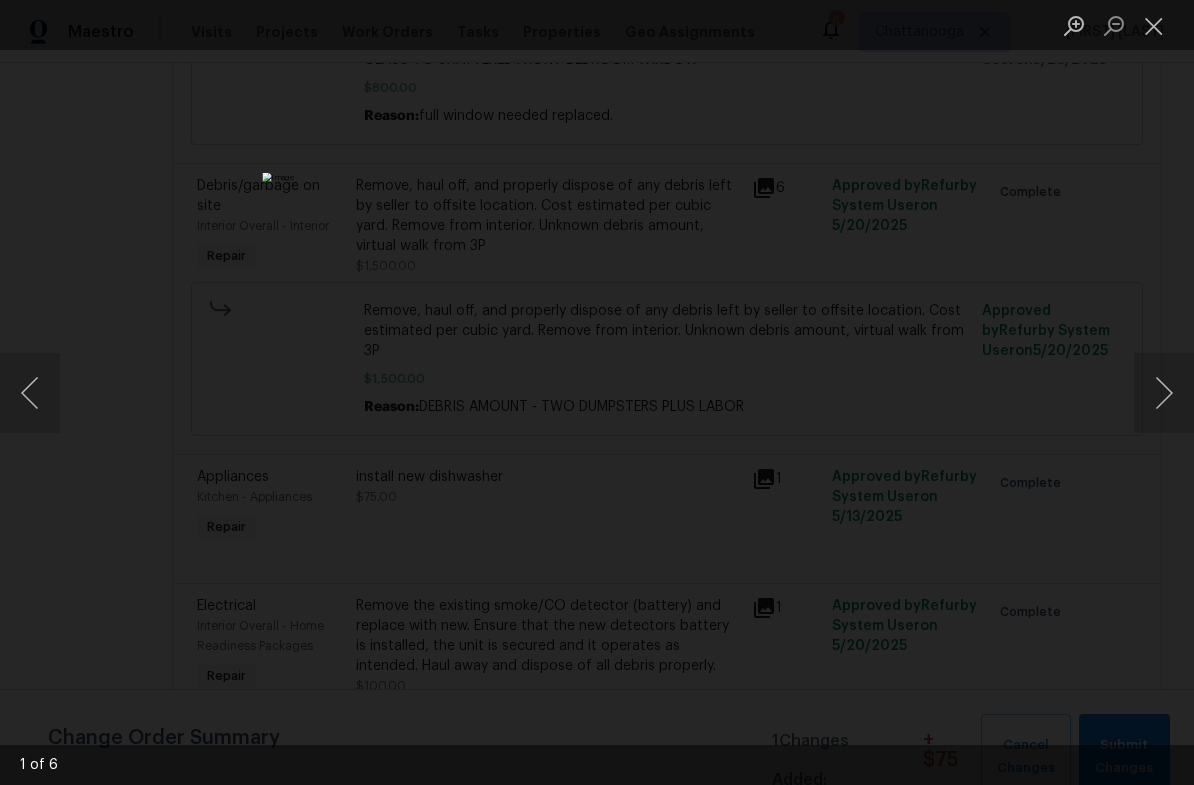 click at bounding box center (1154, 25) 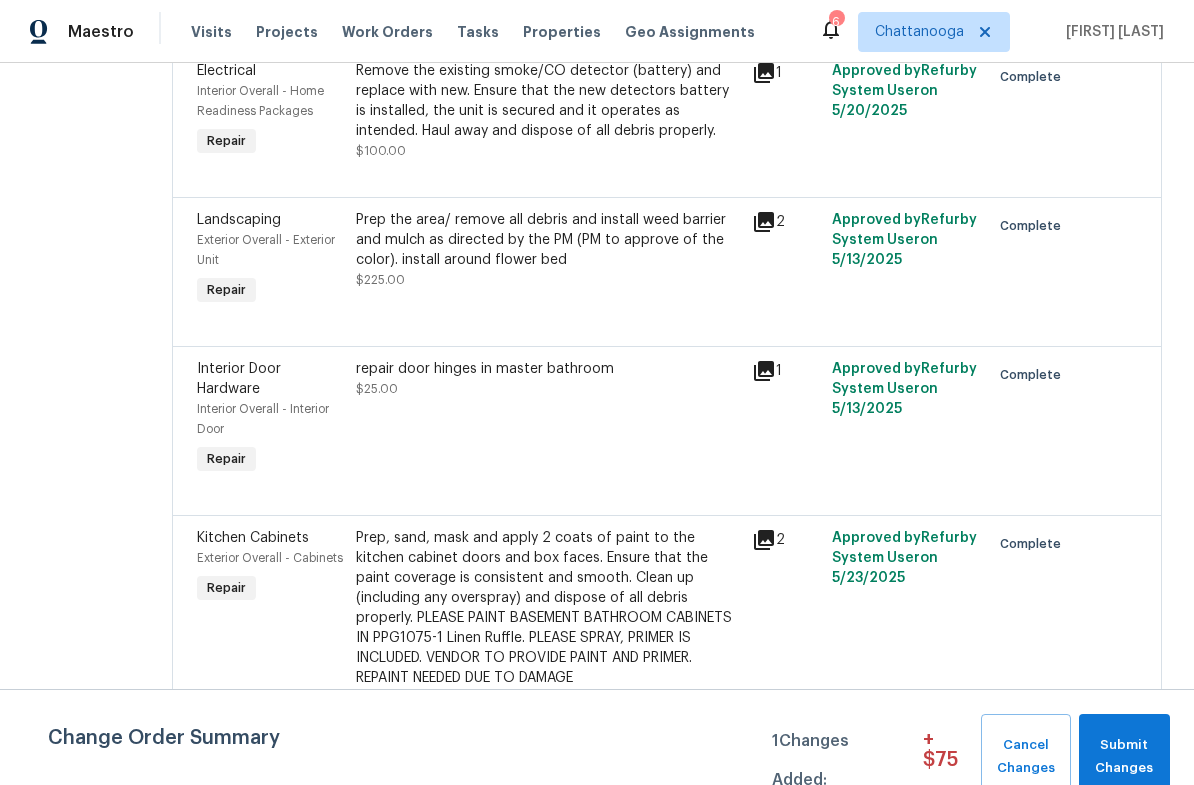 scroll, scrollTop: 1298, scrollLeft: 0, axis: vertical 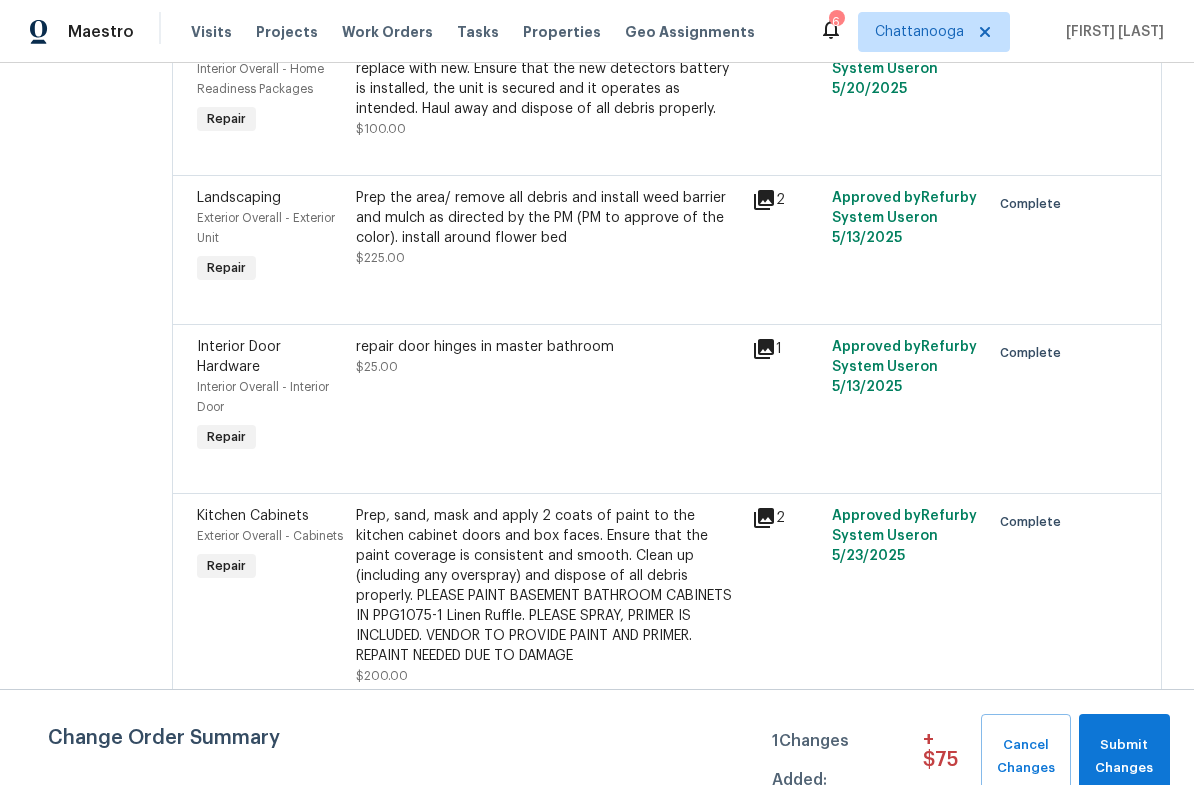 click 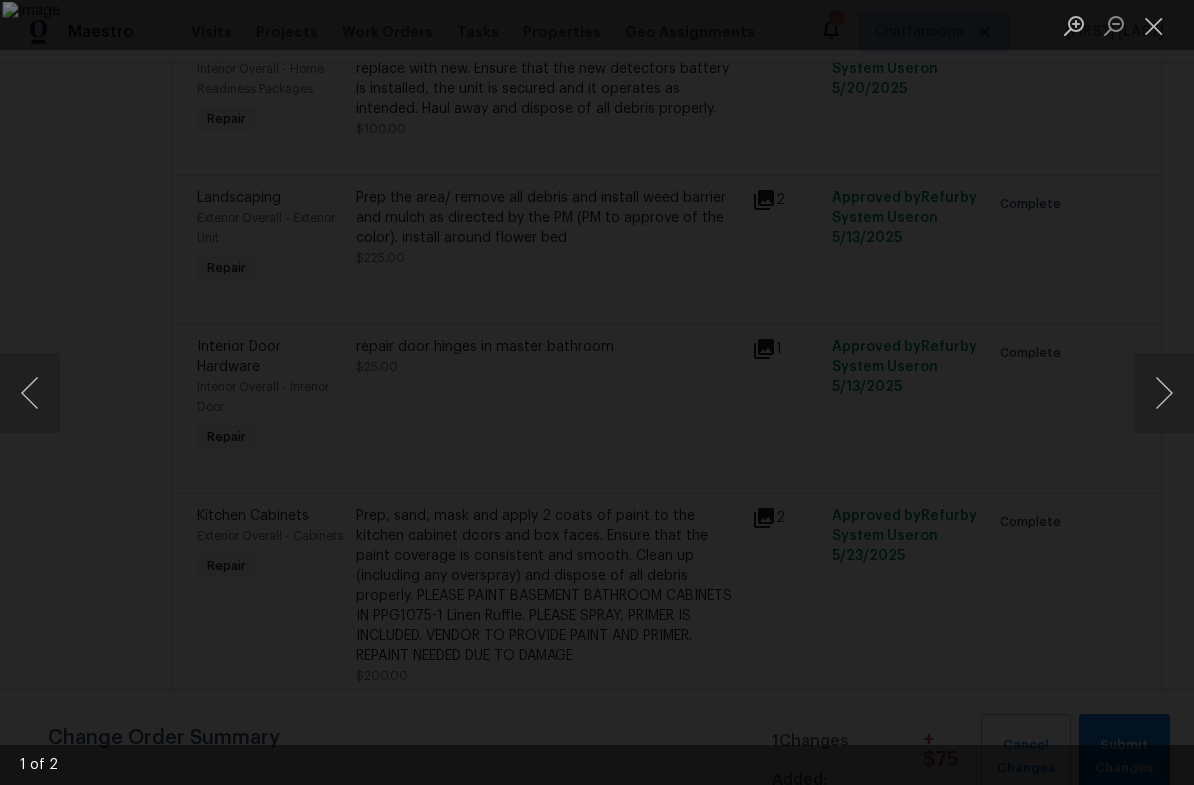 click at bounding box center [1164, 393] 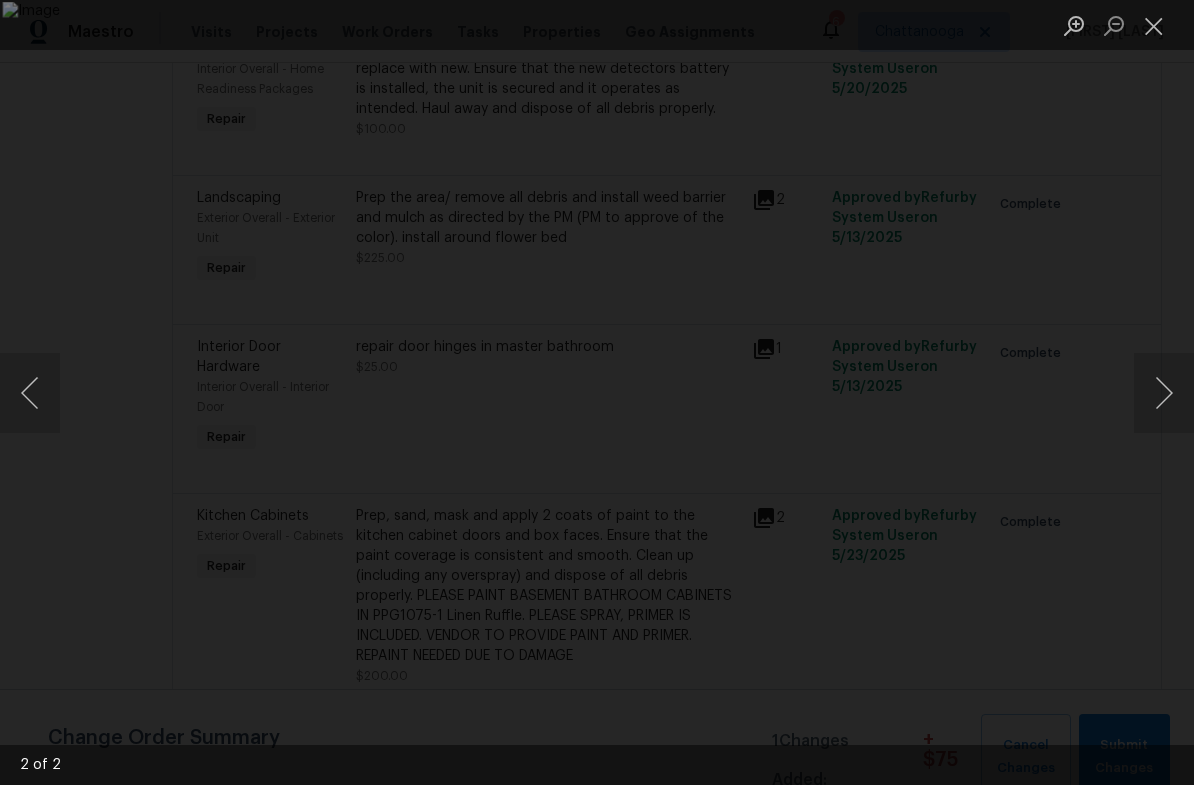 click at bounding box center (1164, 393) 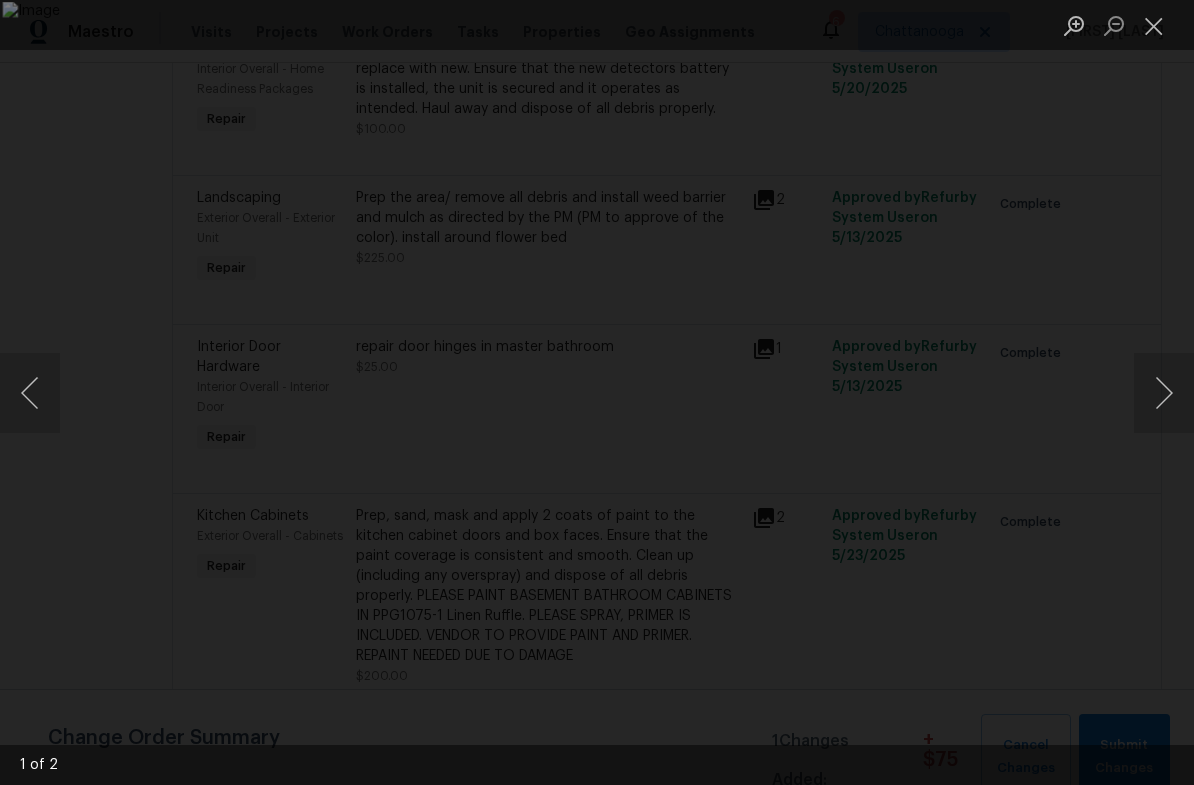 click at bounding box center (1164, 393) 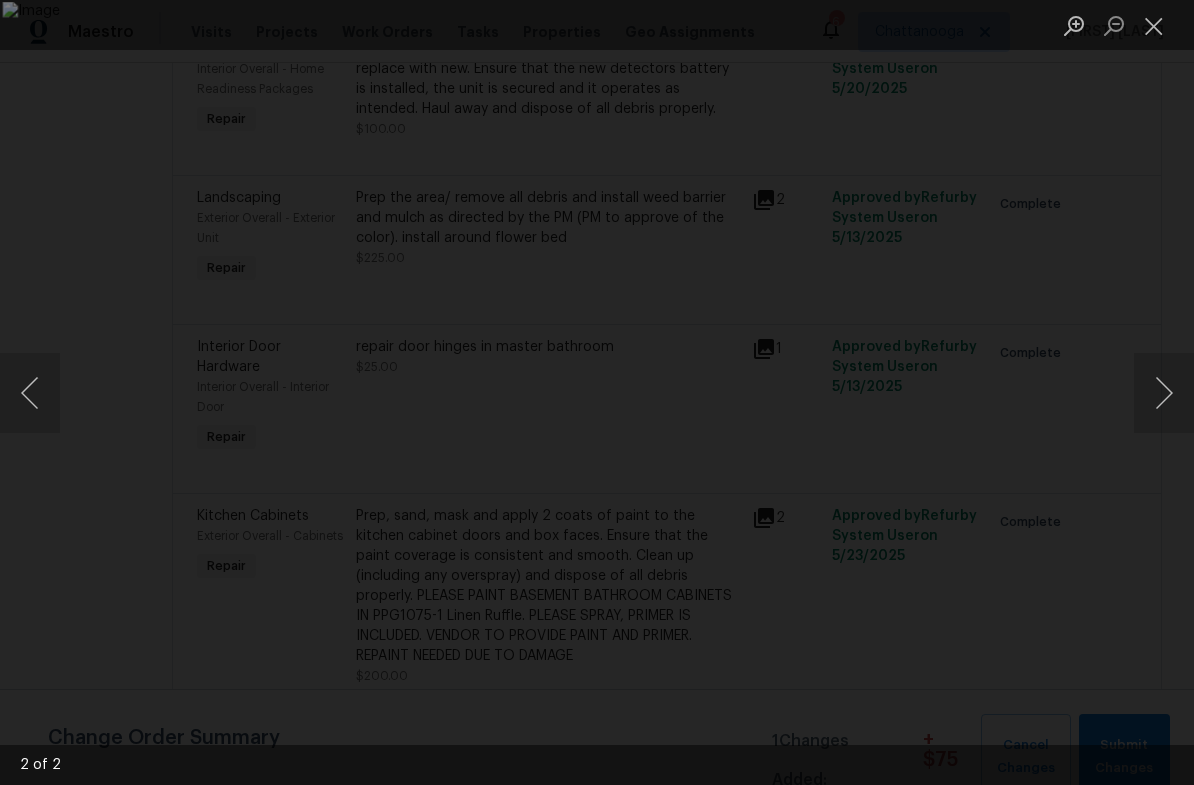 click at bounding box center (1154, 25) 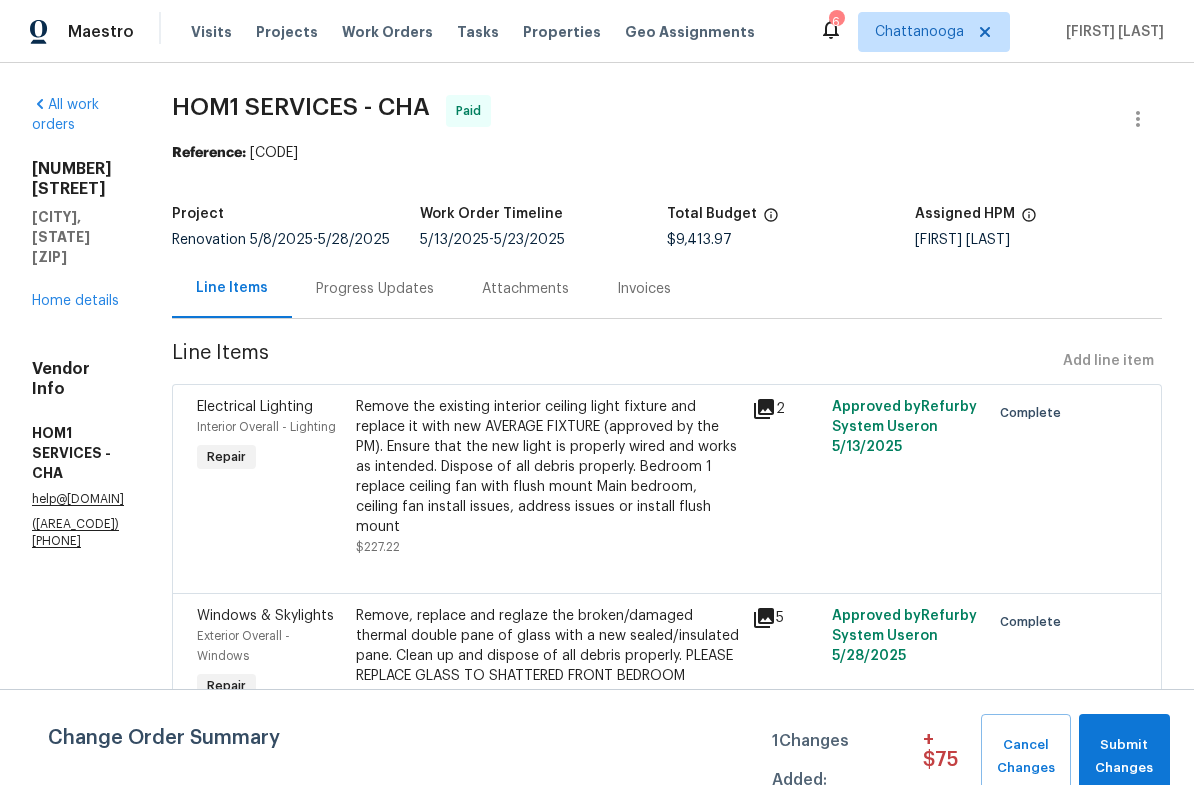 scroll, scrollTop: 0, scrollLeft: 0, axis: both 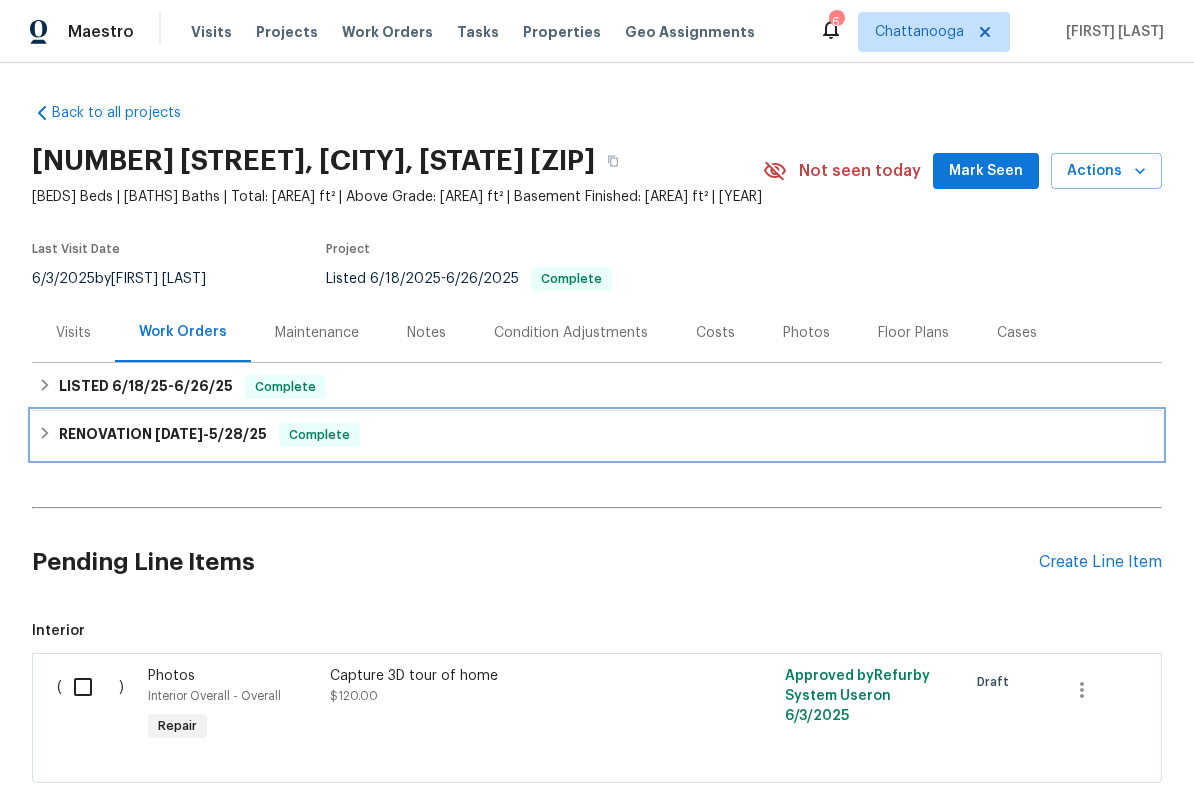 click on "RENOVATION   [DATE]  -  [DATE] Complete" at bounding box center (597, 435) 